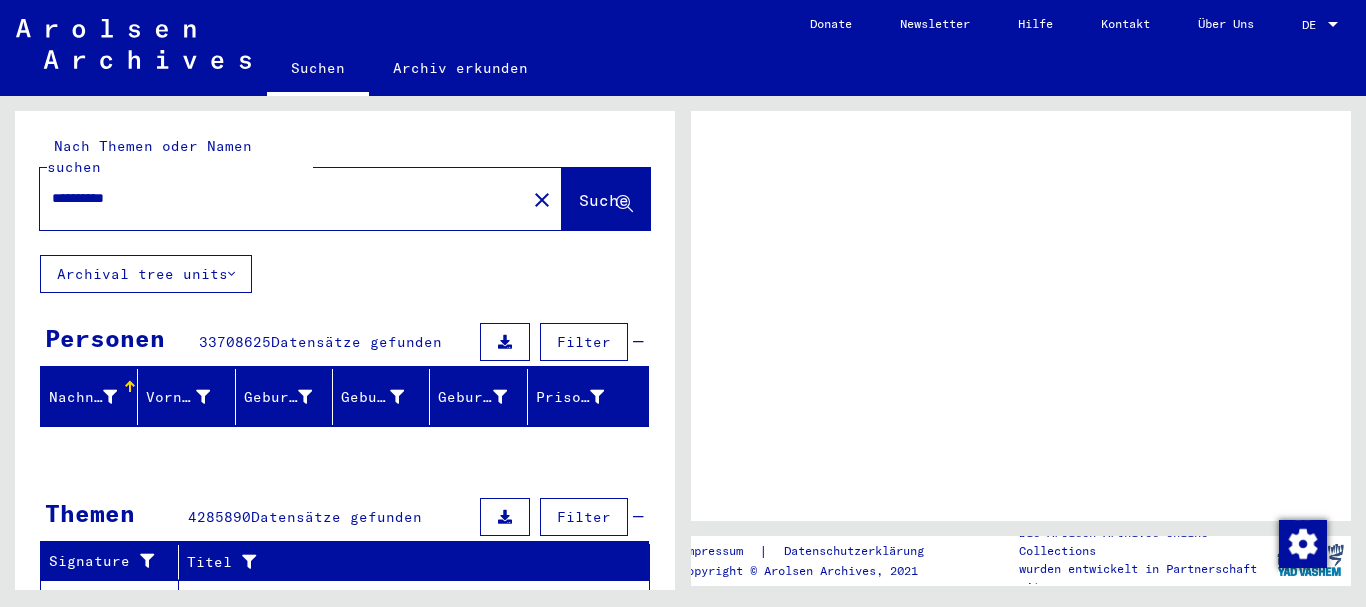 scroll, scrollTop: 0, scrollLeft: 0, axis: both 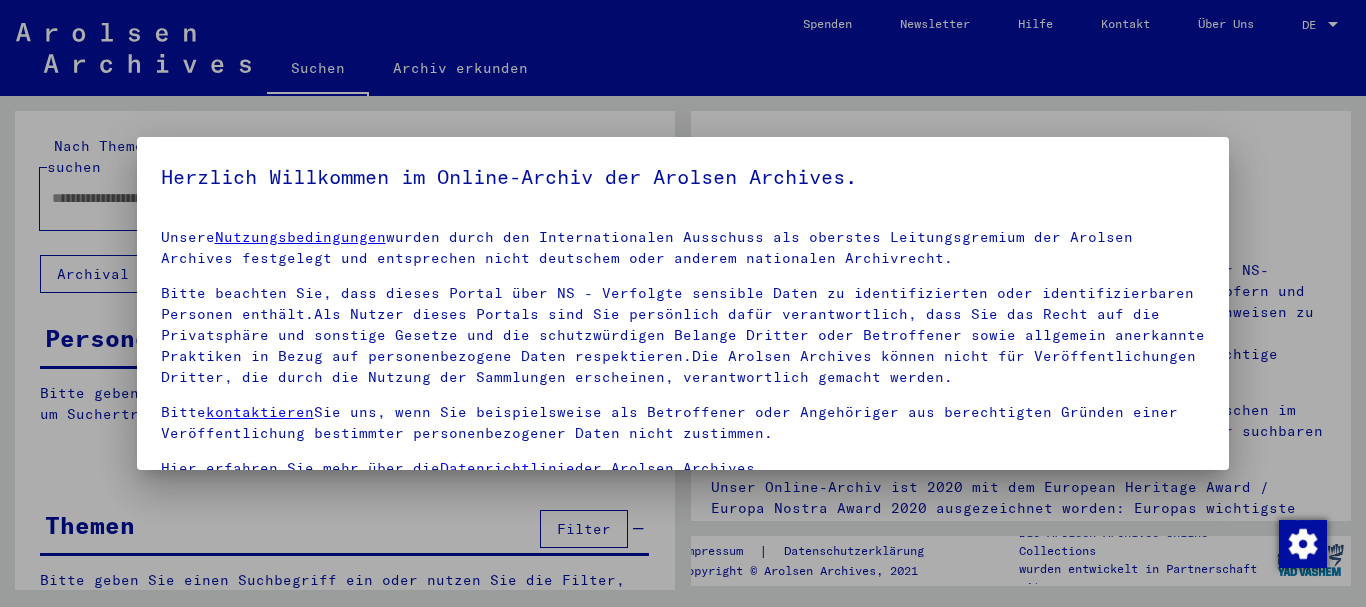 type on "**********" 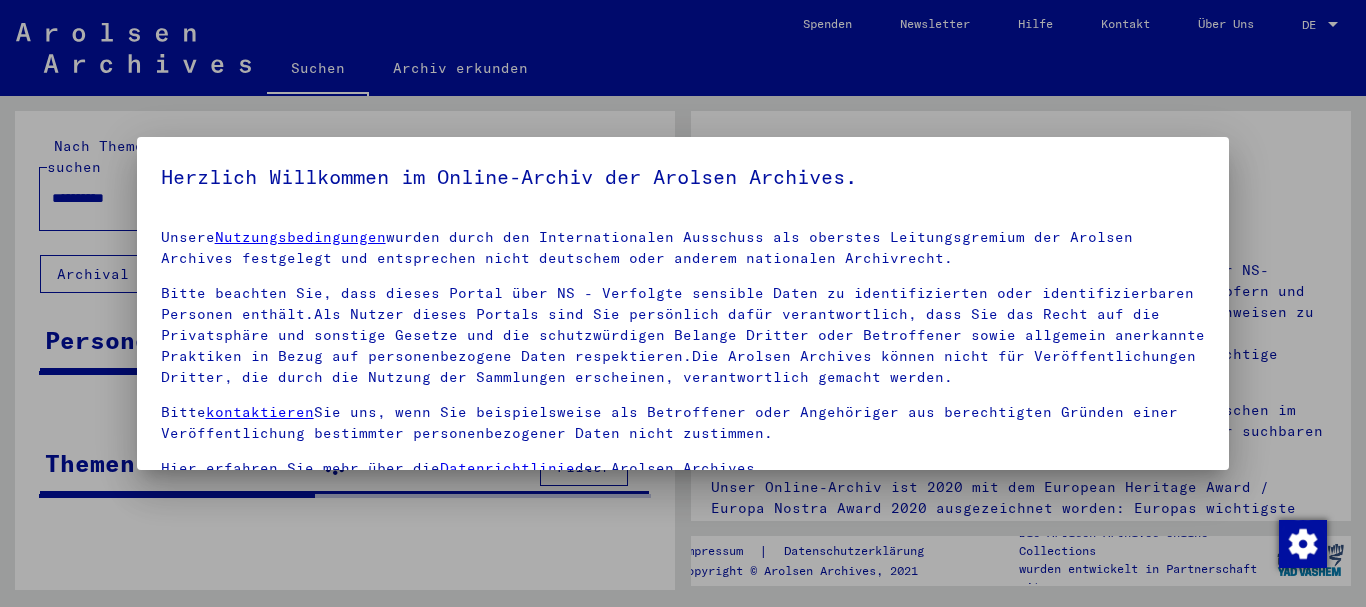 scroll, scrollTop: 106, scrollLeft: 0, axis: vertical 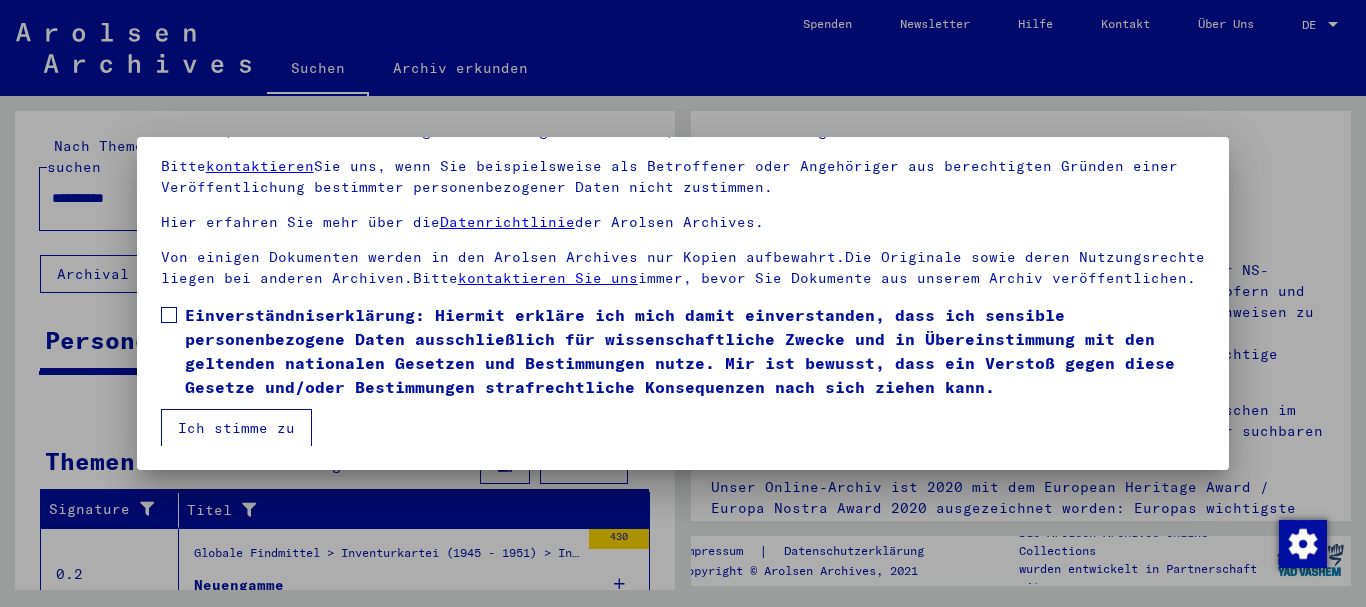 click at bounding box center (169, 315) 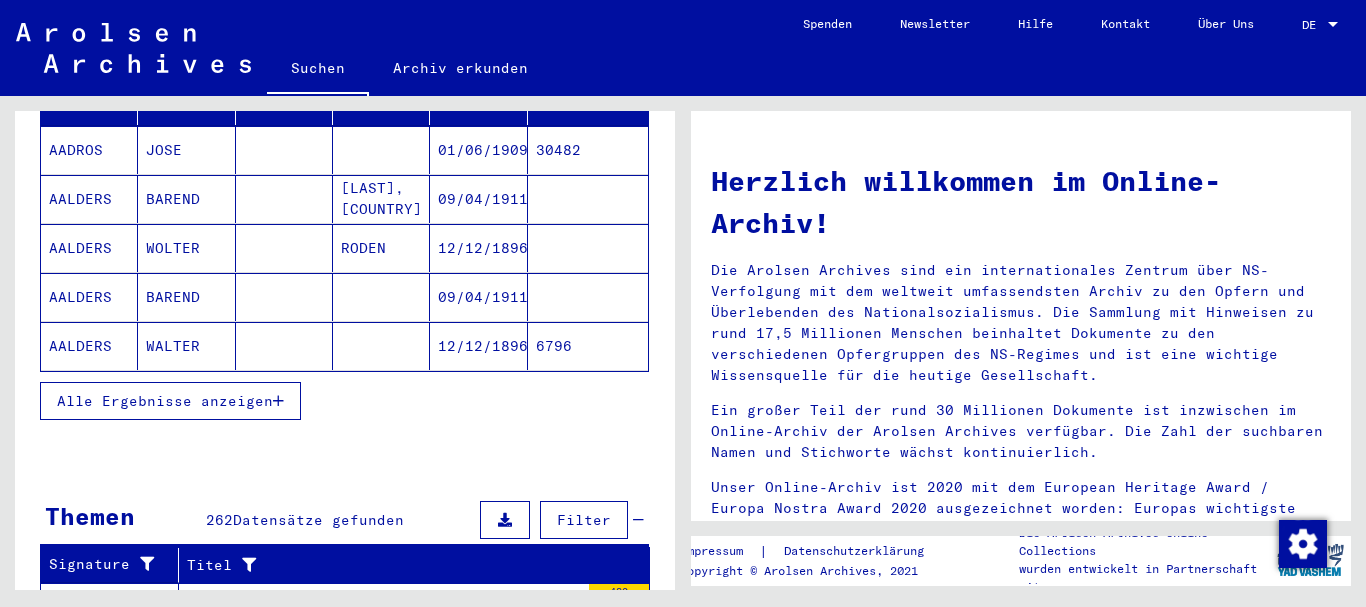 scroll, scrollTop: 200, scrollLeft: 0, axis: vertical 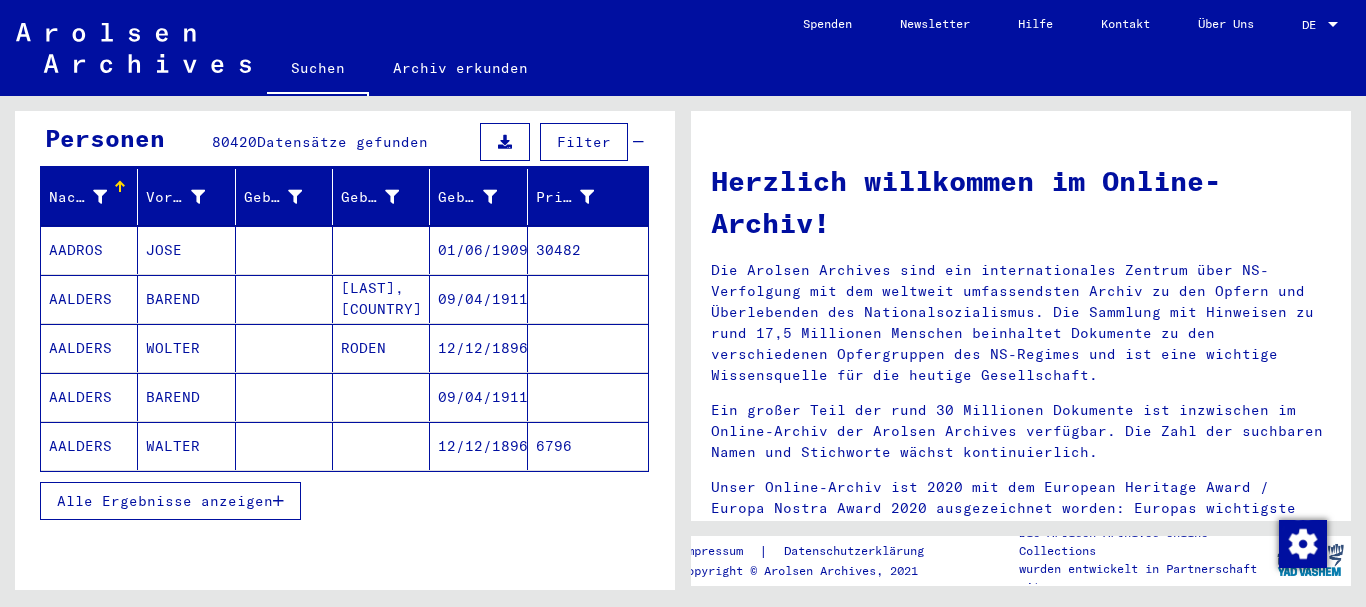 click on "Alle Ergebnisse anzeigen" at bounding box center (170, 501) 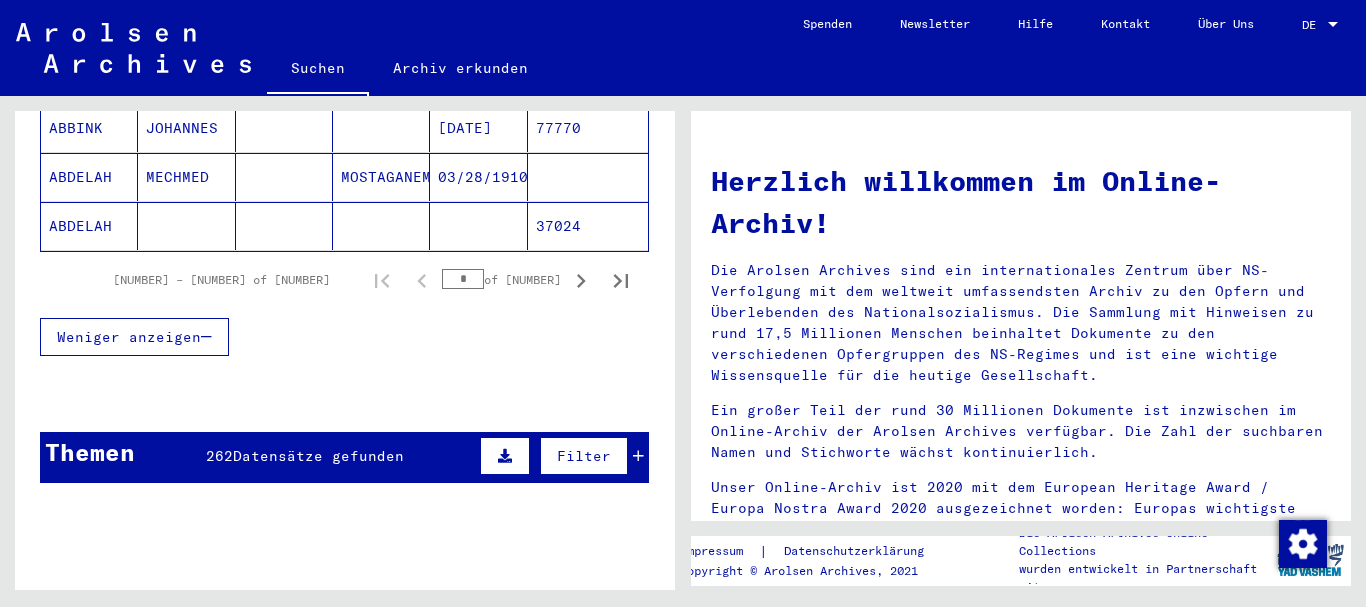scroll, scrollTop: 1200, scrollLeft: 0, axis: vertical 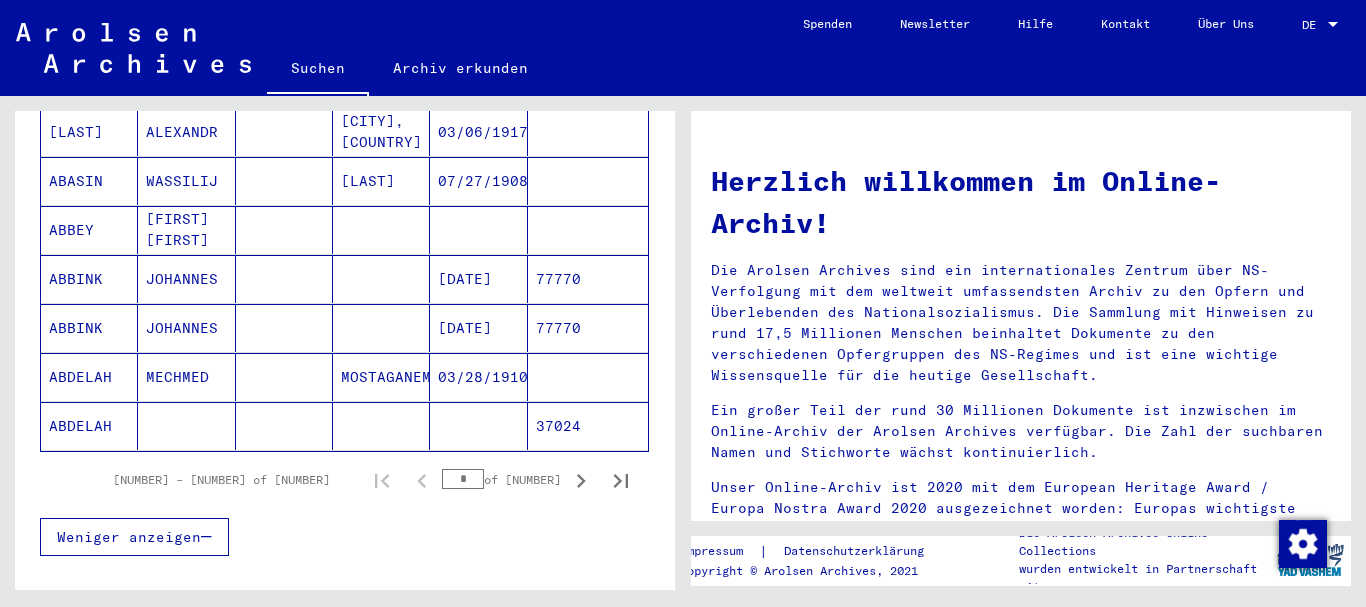 click on "*" at bounding box center (463, 479) 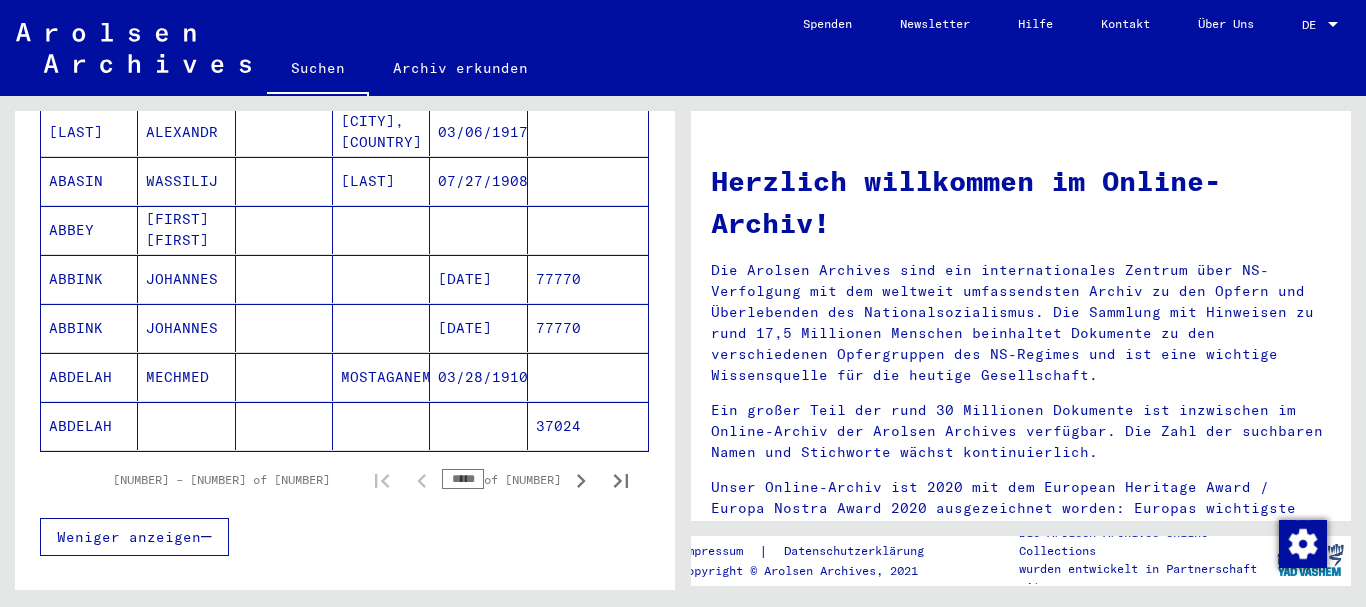 click on "*****" at bounding box center [463, 479] 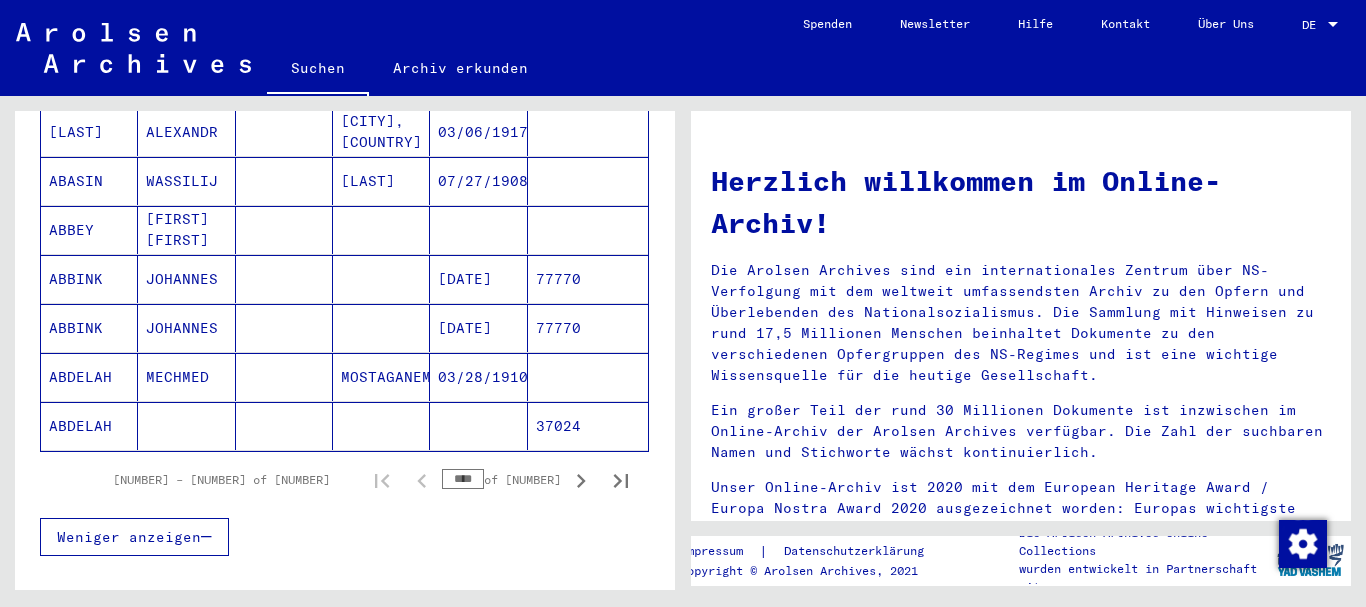click on "****" at bounding box center [463, 479] 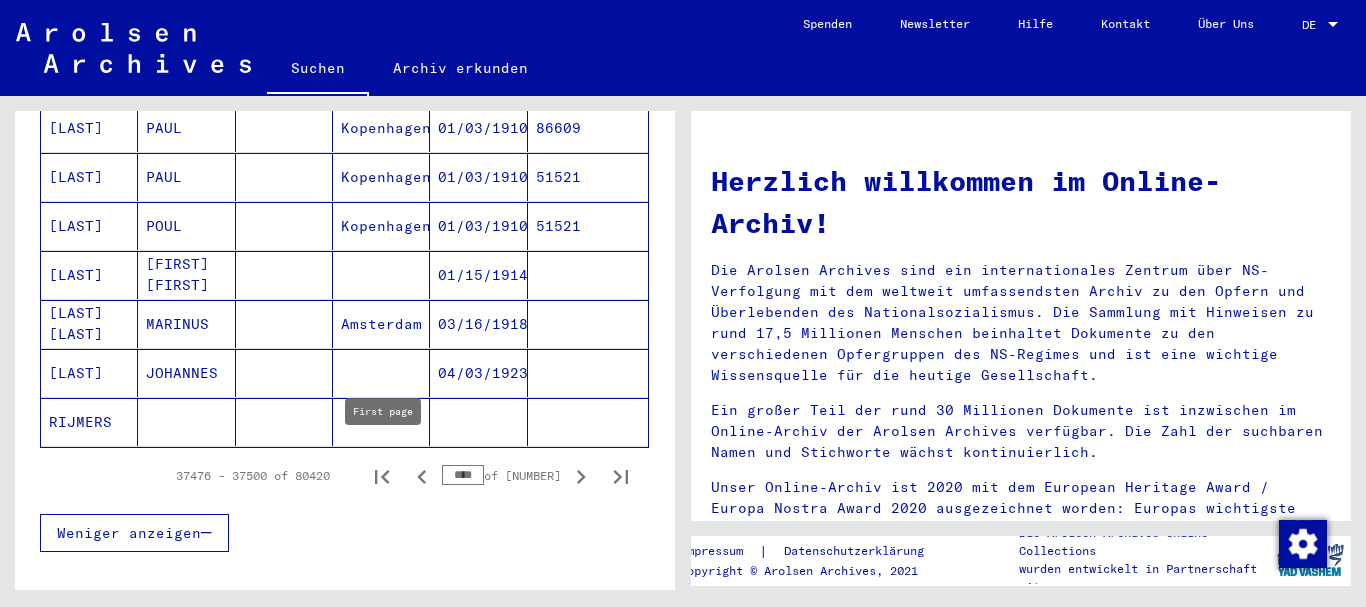 scroll, scrollTop: 1200, scrollLeft: 0, axis: vertical 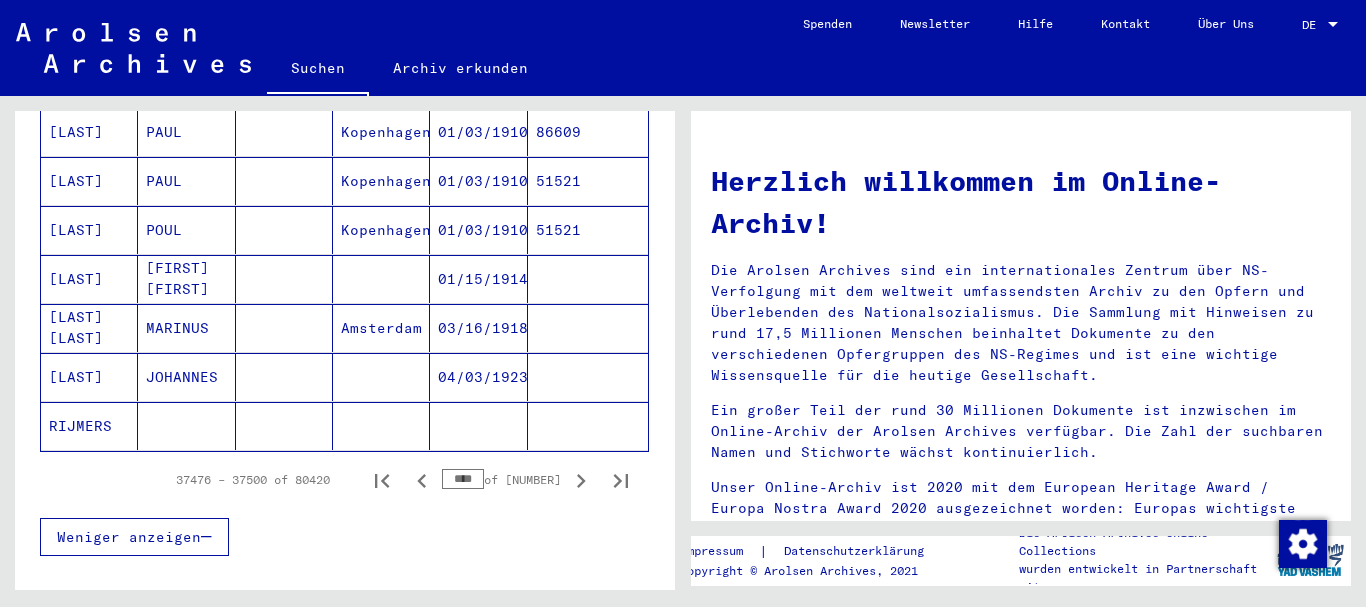 click on "****" at bounding box center [463, 479] 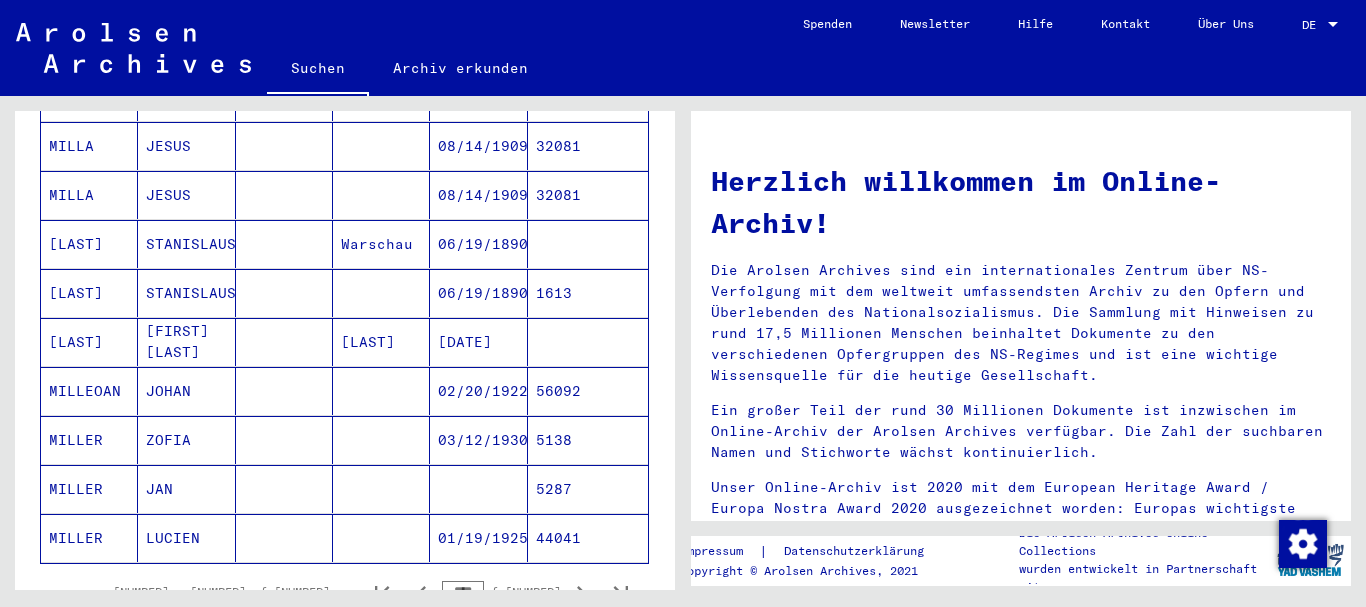 scroll, scrollTop: 1200, scrollLeft: 0, axis: vertical 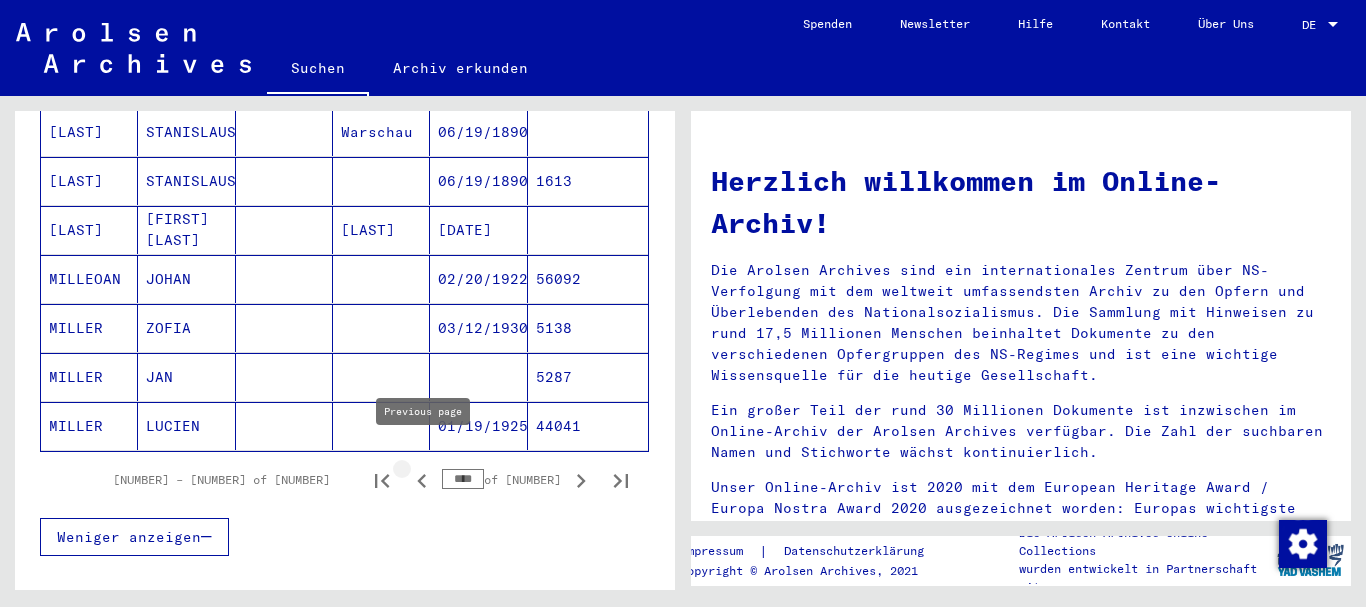 click 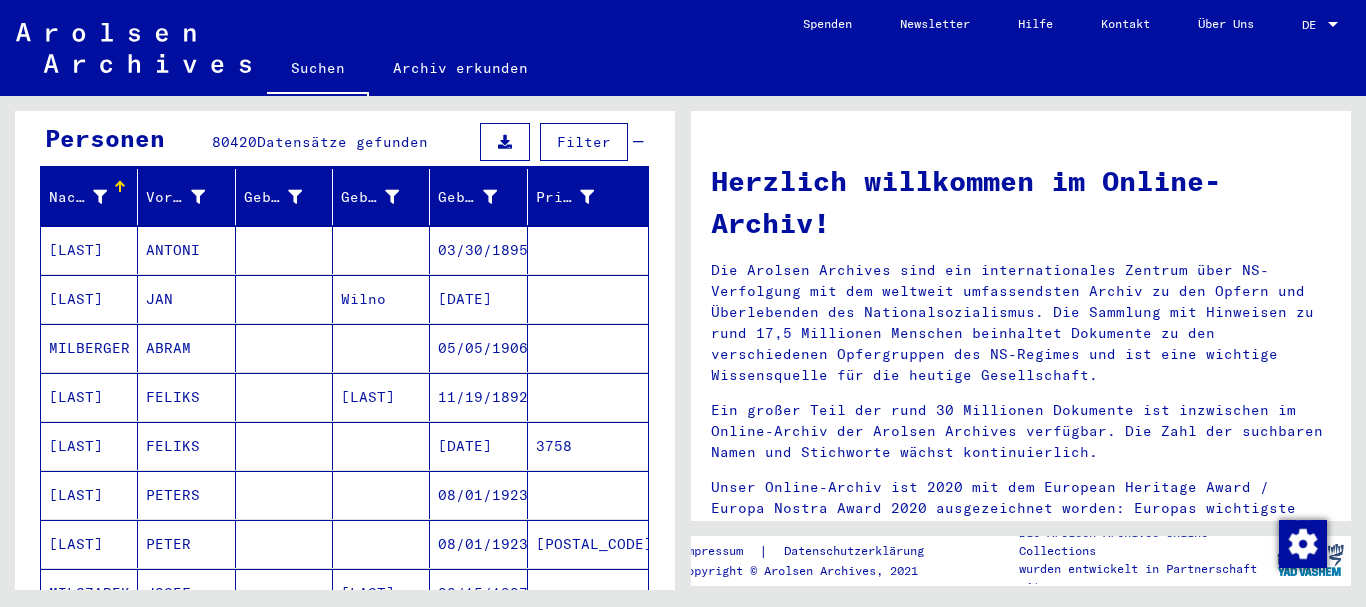scroll, scrollTop: 0, scrollLeft: 0, axis: both 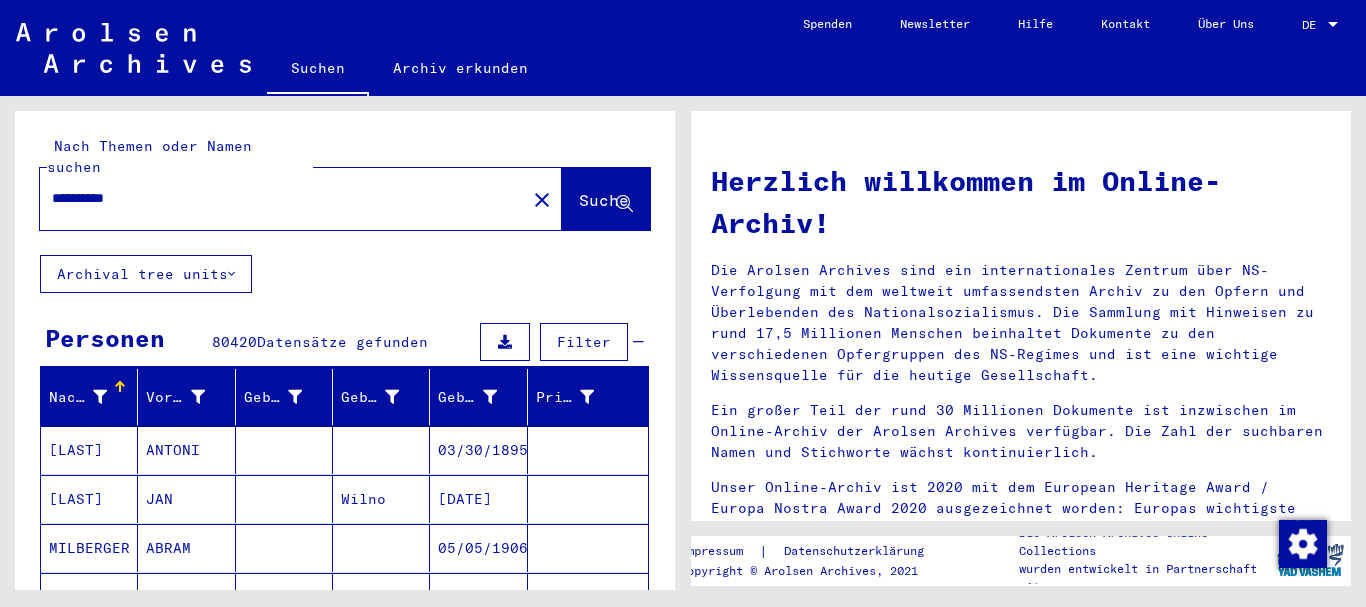 click on "**********" at bounding box center (277, 198) 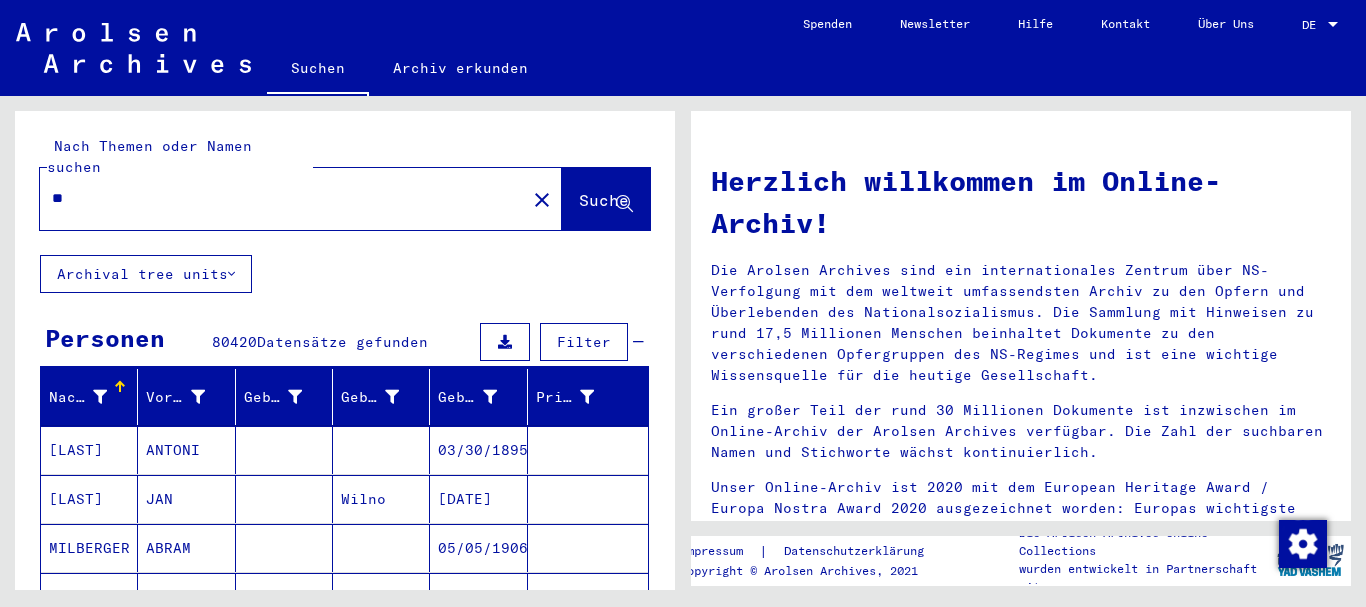 type on "*" 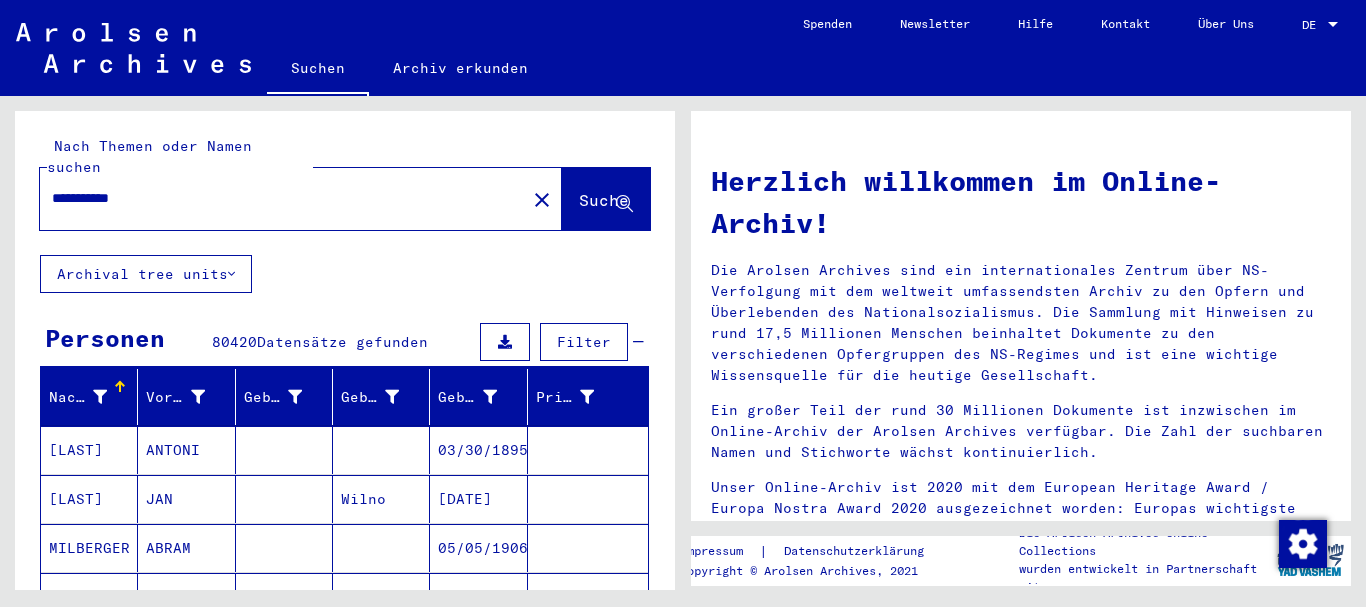 click on "**********" at bounding box center [277, 198] 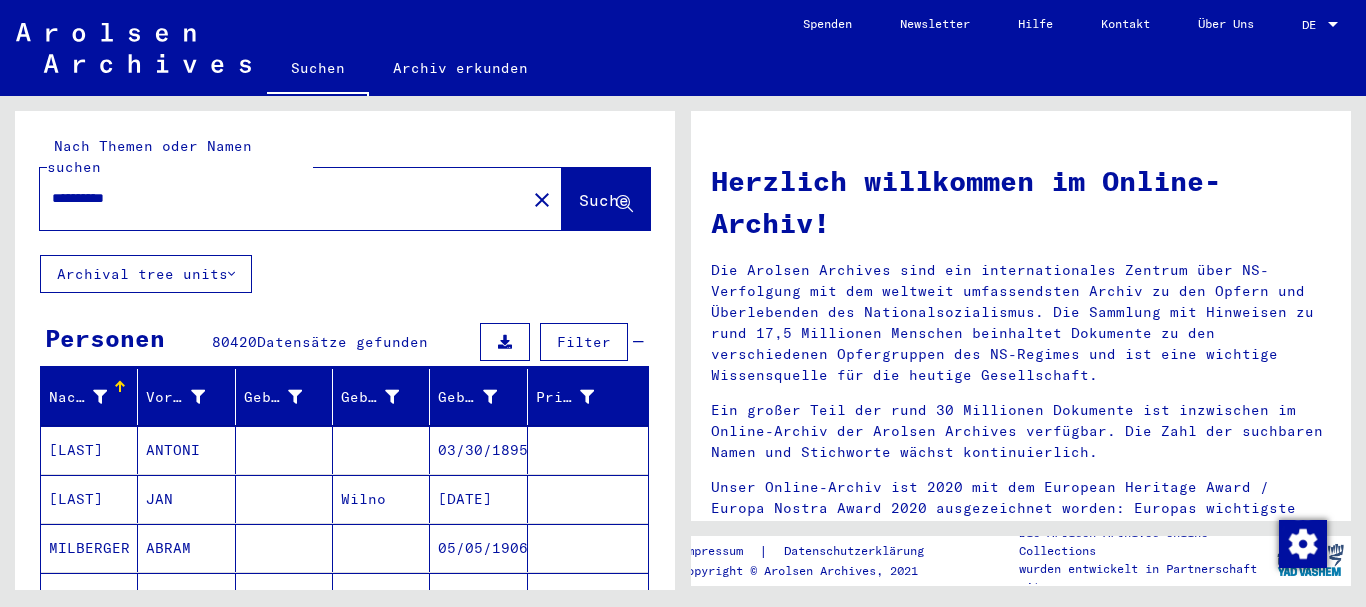 click on "**********" at bounding box center (277, 198) 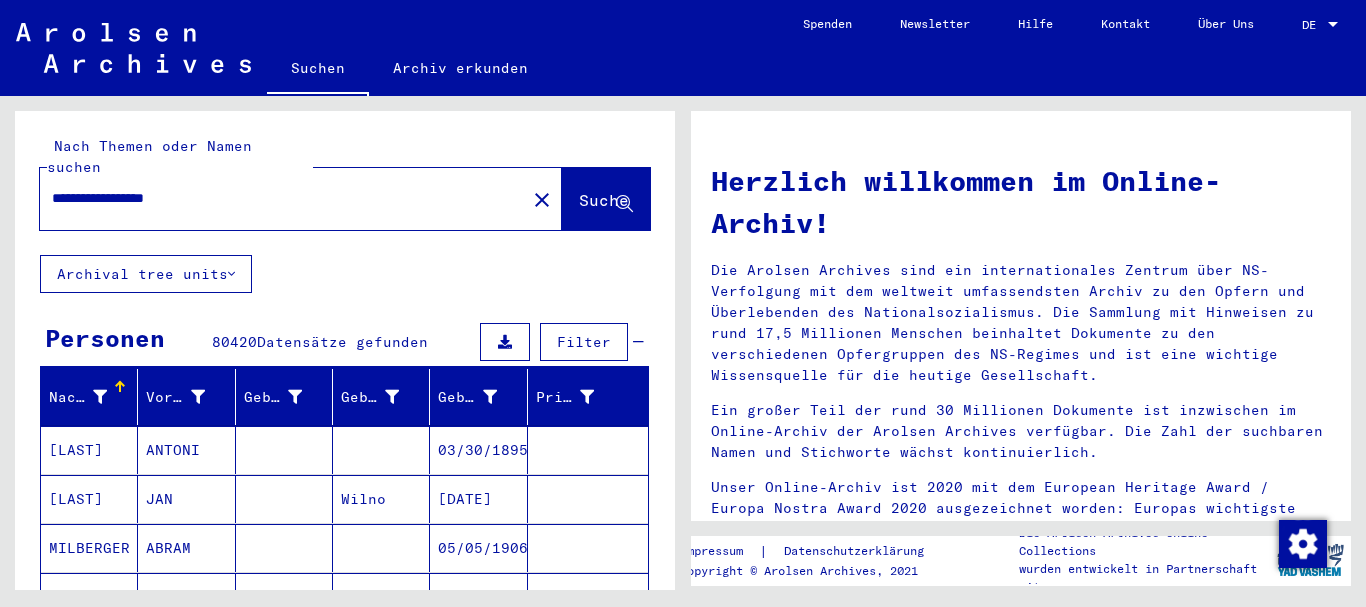 type on "**********" 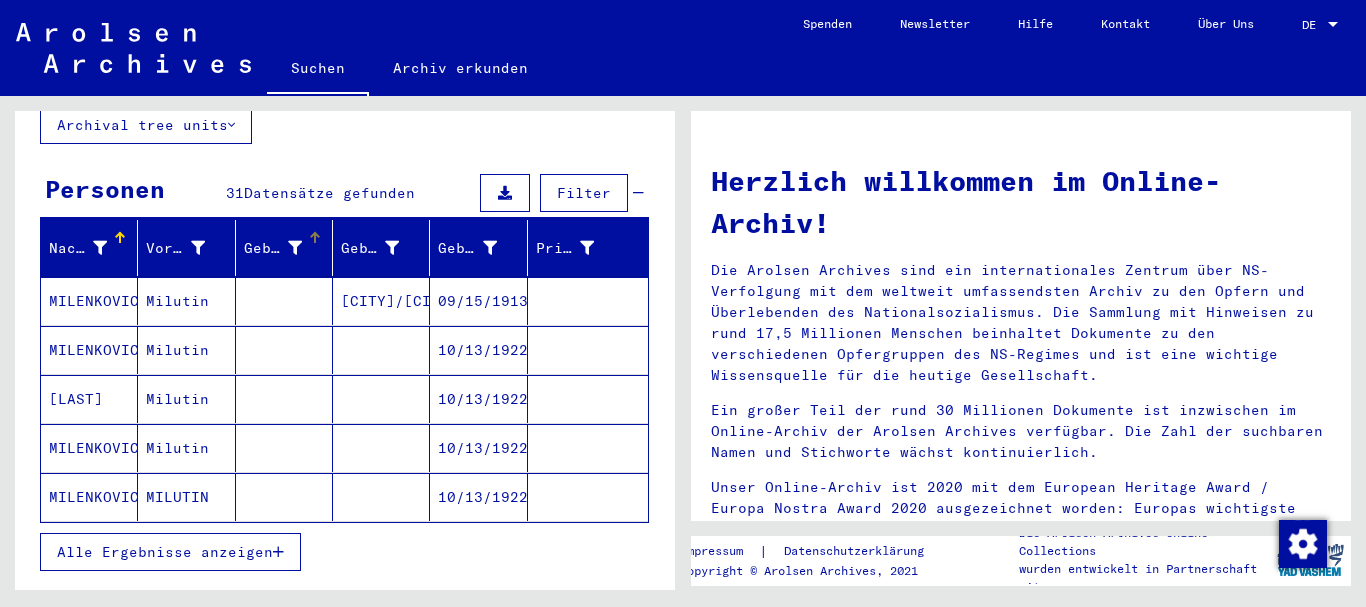 scroll, scrollTop: 200, scrollLeft: 0, axis: vertical 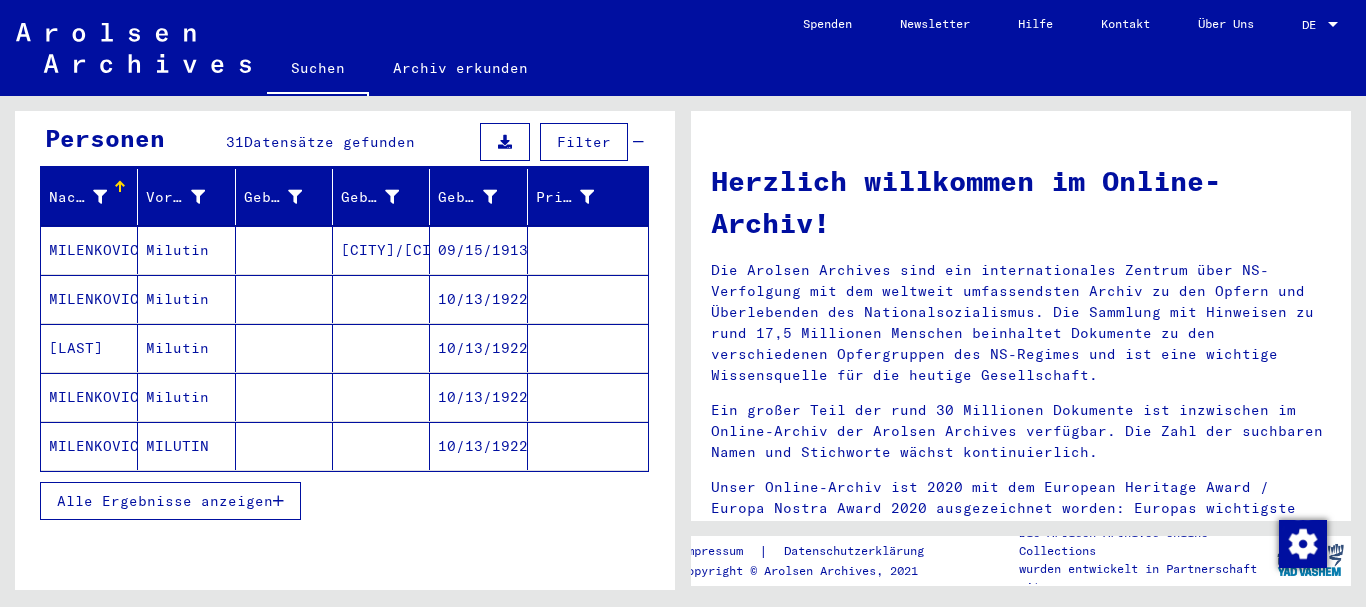 click at bounding box center [278, 501] 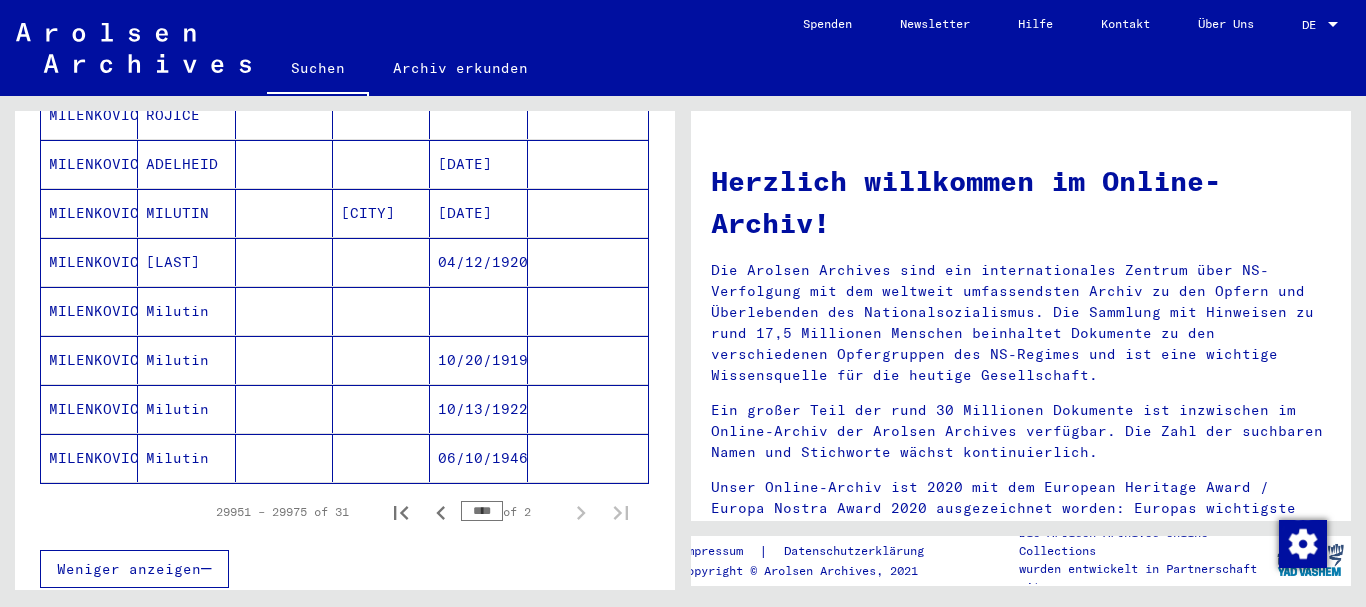 scroll, scrollTop: 1200, scrollLeft: 0, axis: vertical 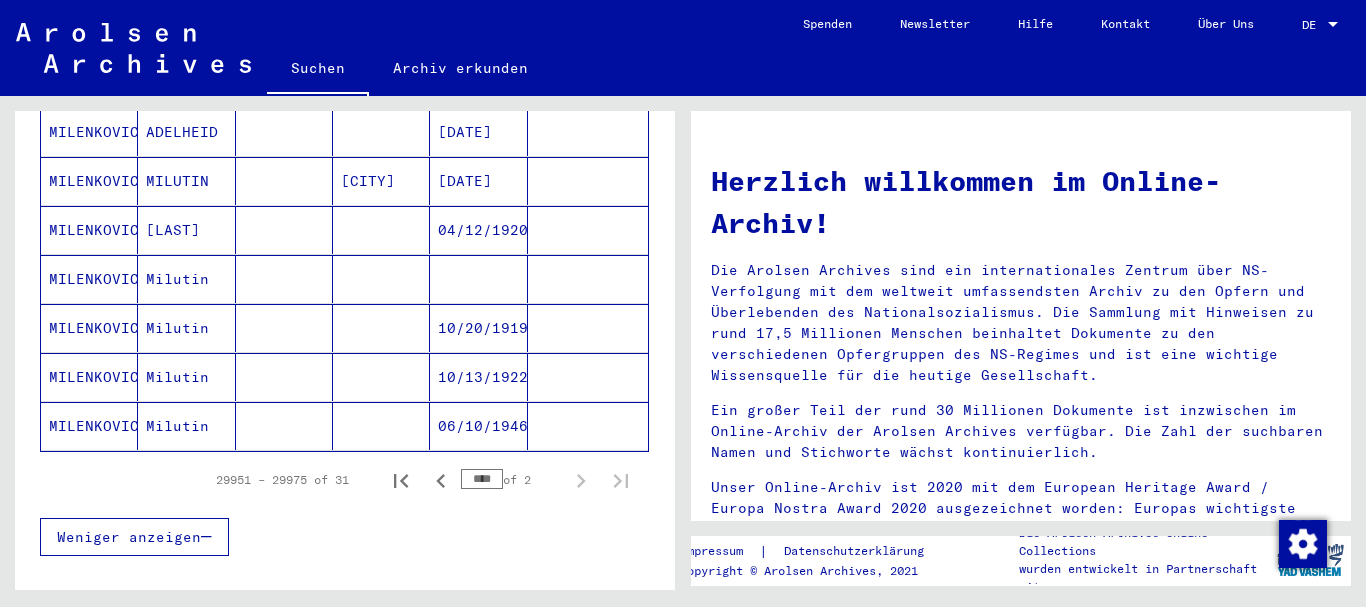 click on "****" at bounding box center (482, 479) 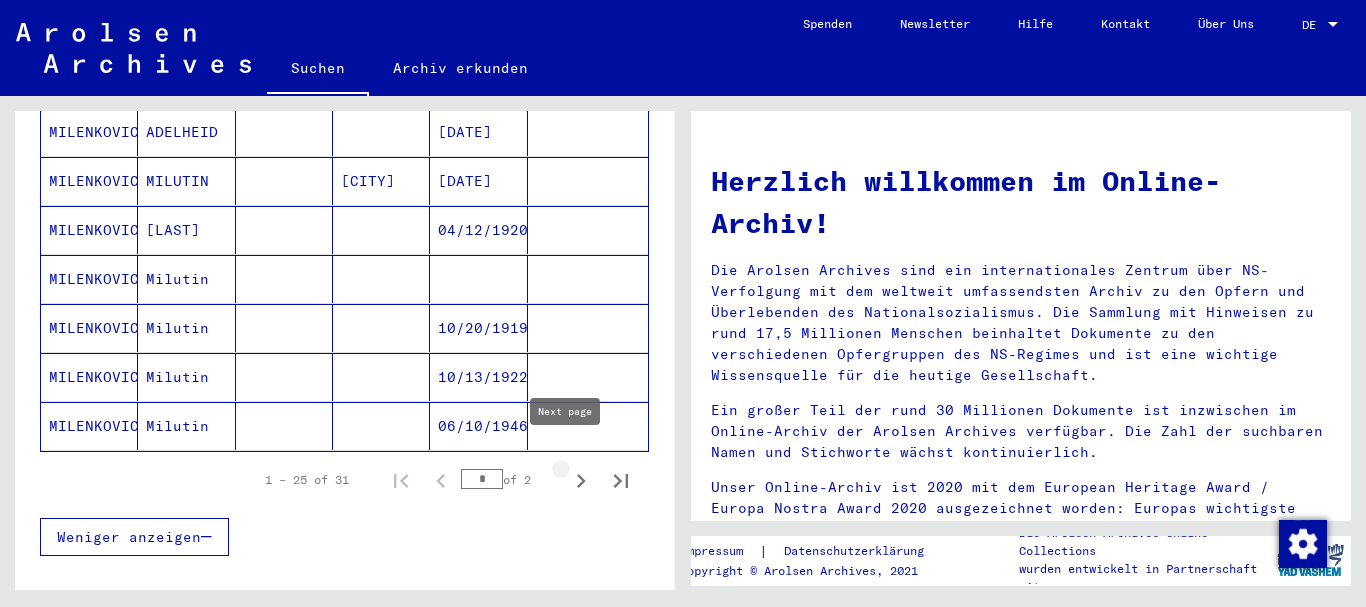 click 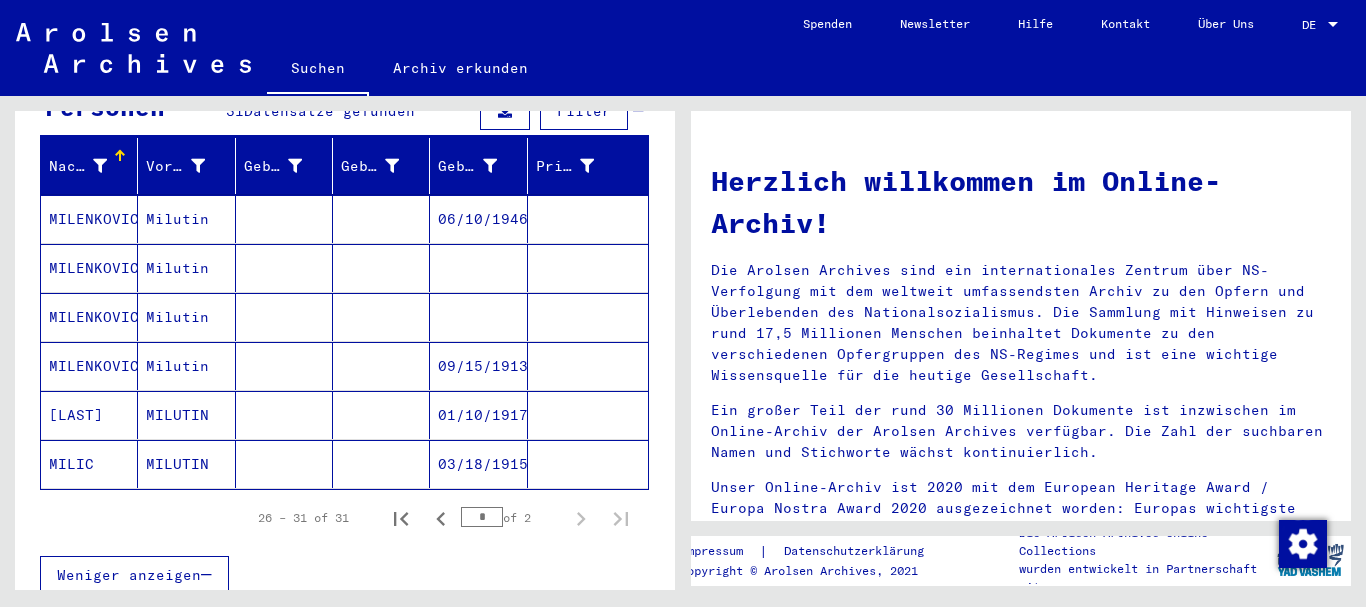scroll, scrollTop: 189, scrollLeft: 0, axis: vertical 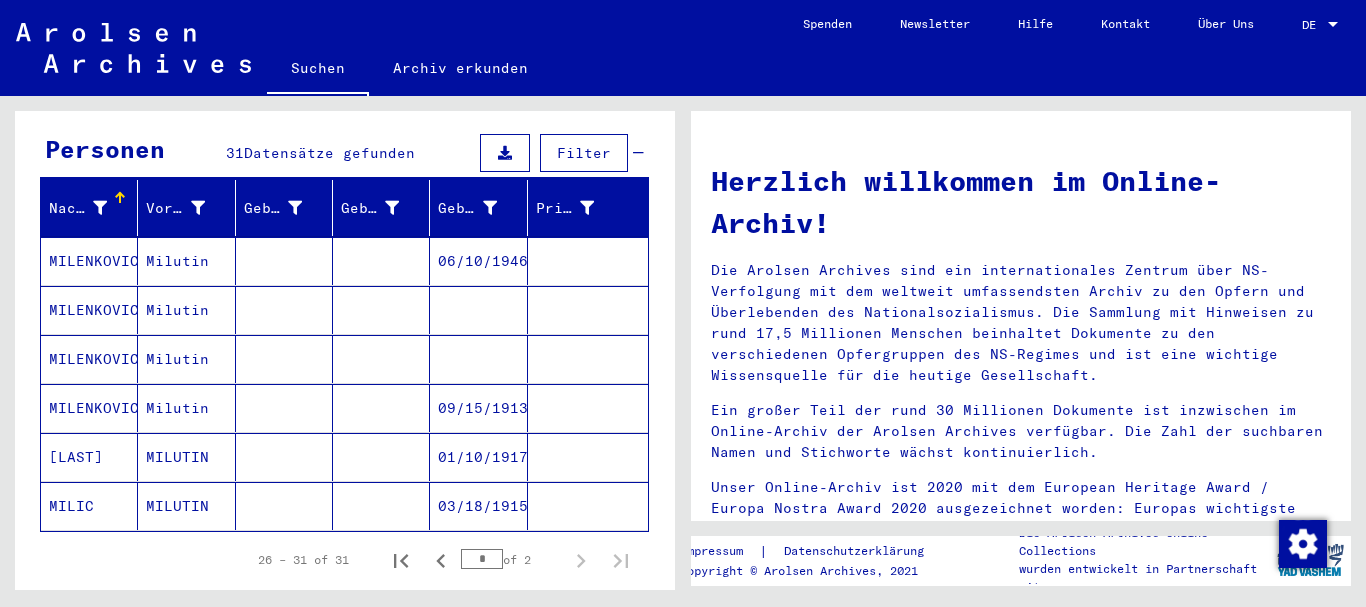 click 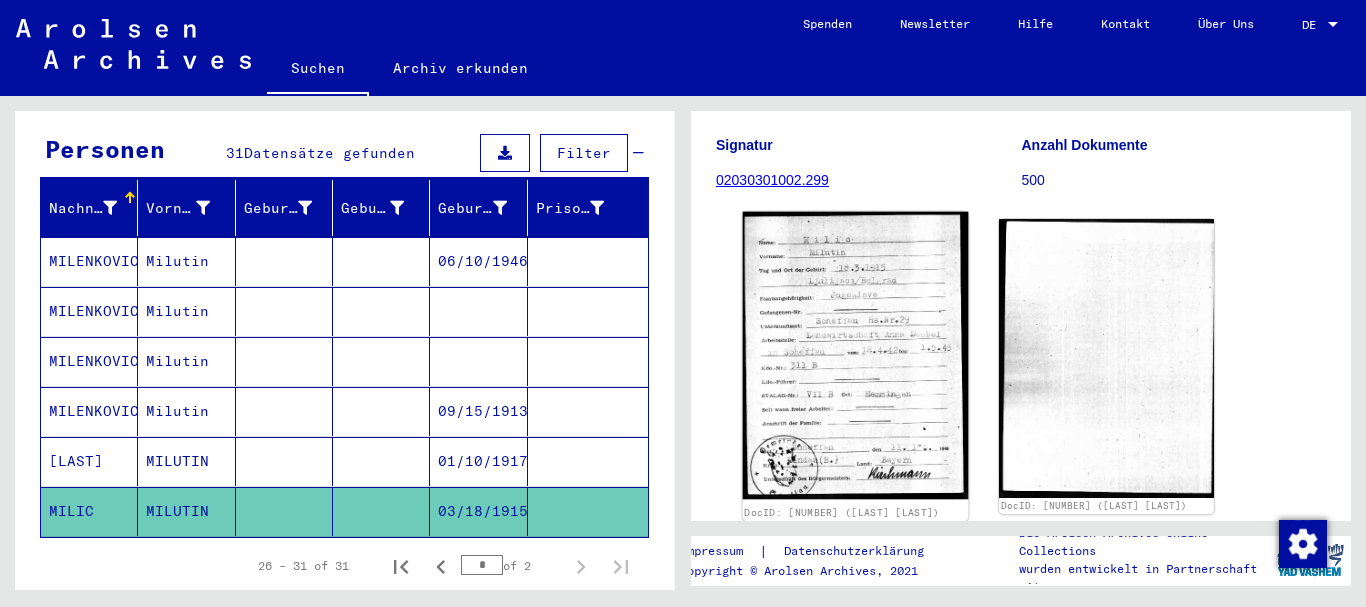 scroll, scrollTop: 300, scrollLeft: 0, axis: vertical 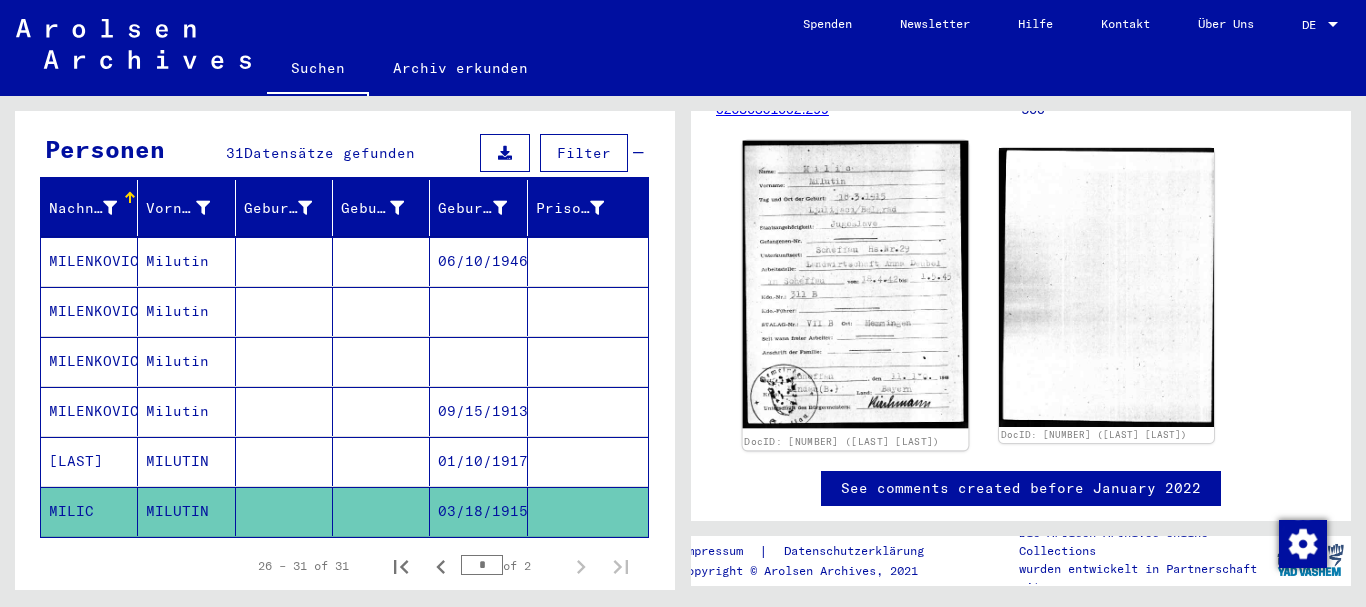 click 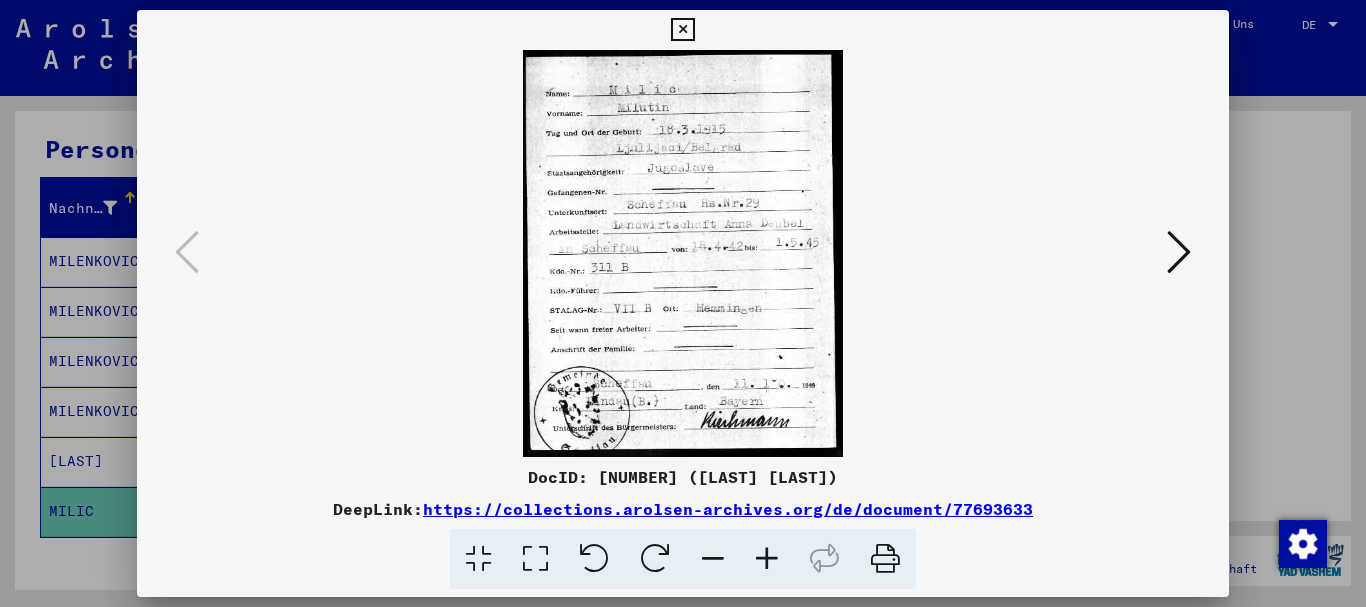 click at bounding box center [682, 30] 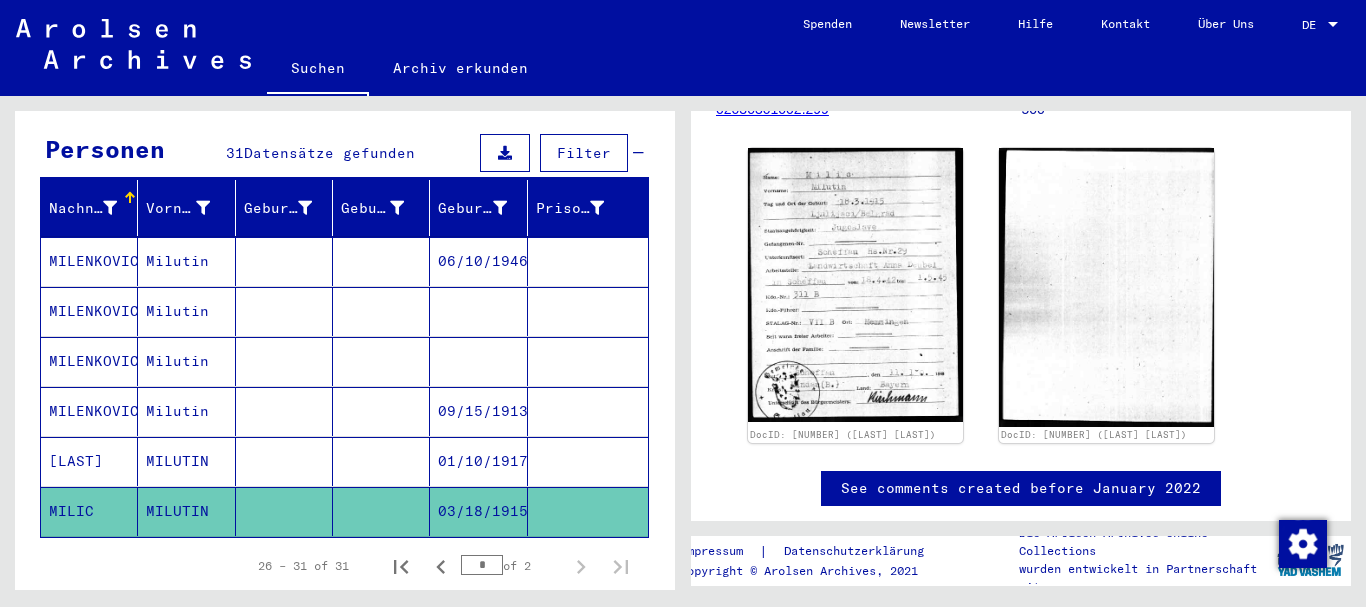 click at bounding box center (284, 511) 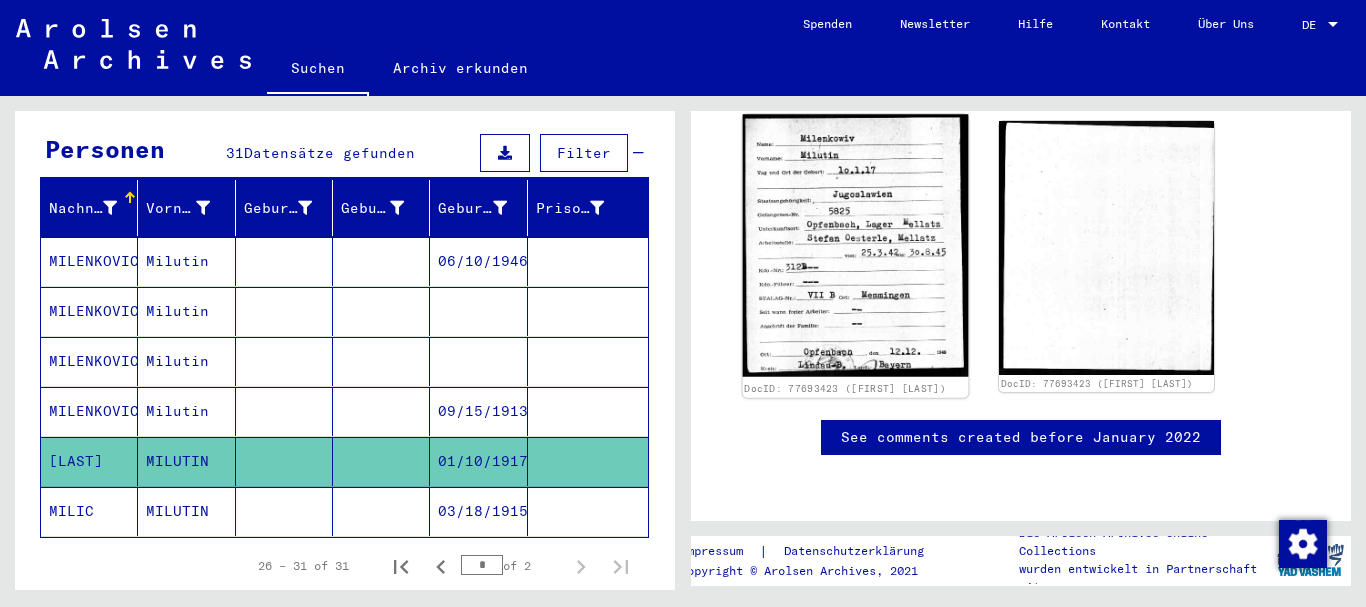 scroll, scrollTop: 300, scrollLeft: 0, axis: vertical 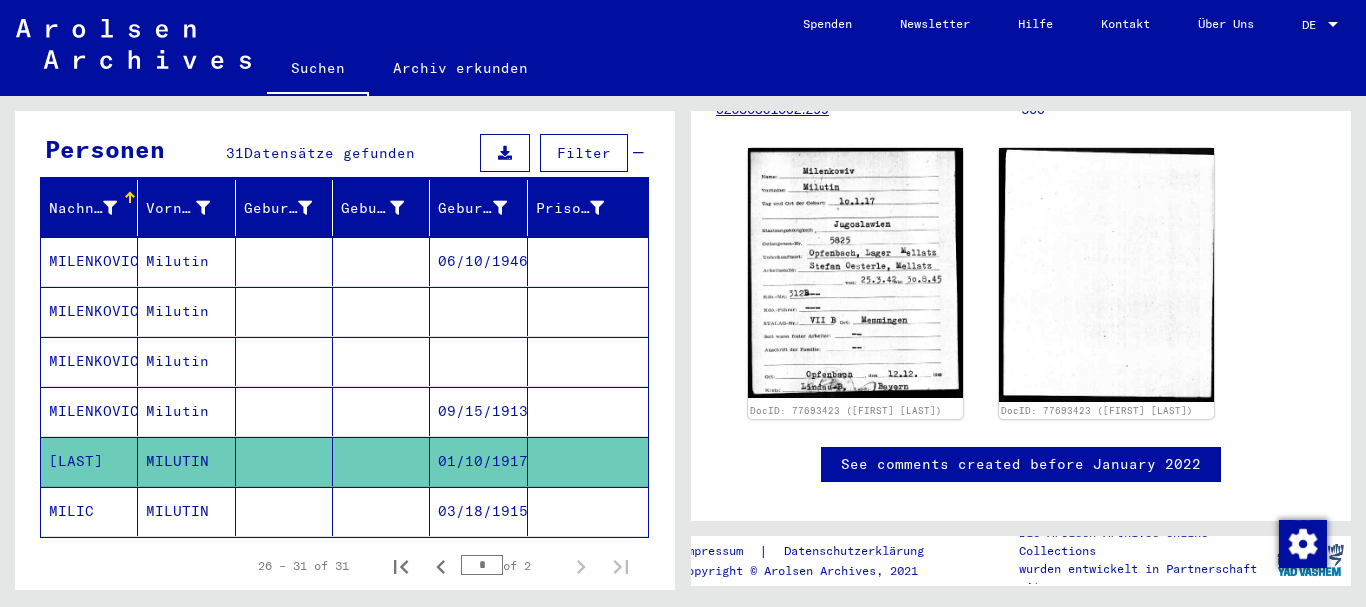 click at bounding box center [284, 461] 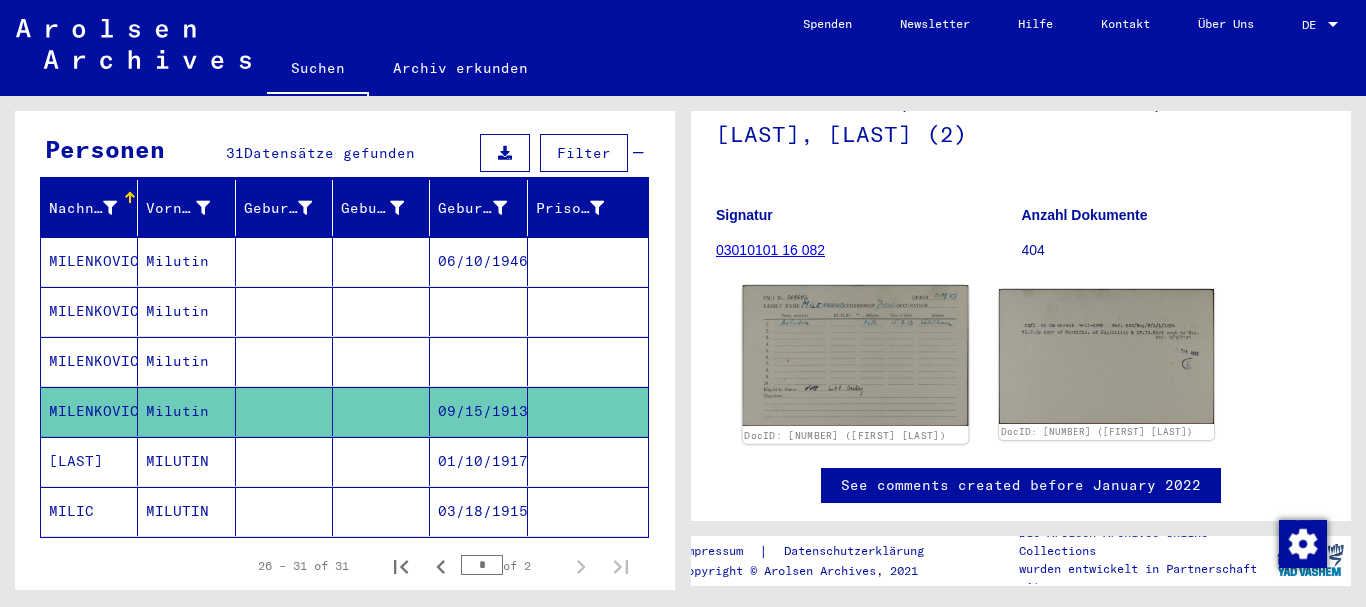 scroll, scrollTop: 200, scrollLeft: 0, axis: vertical 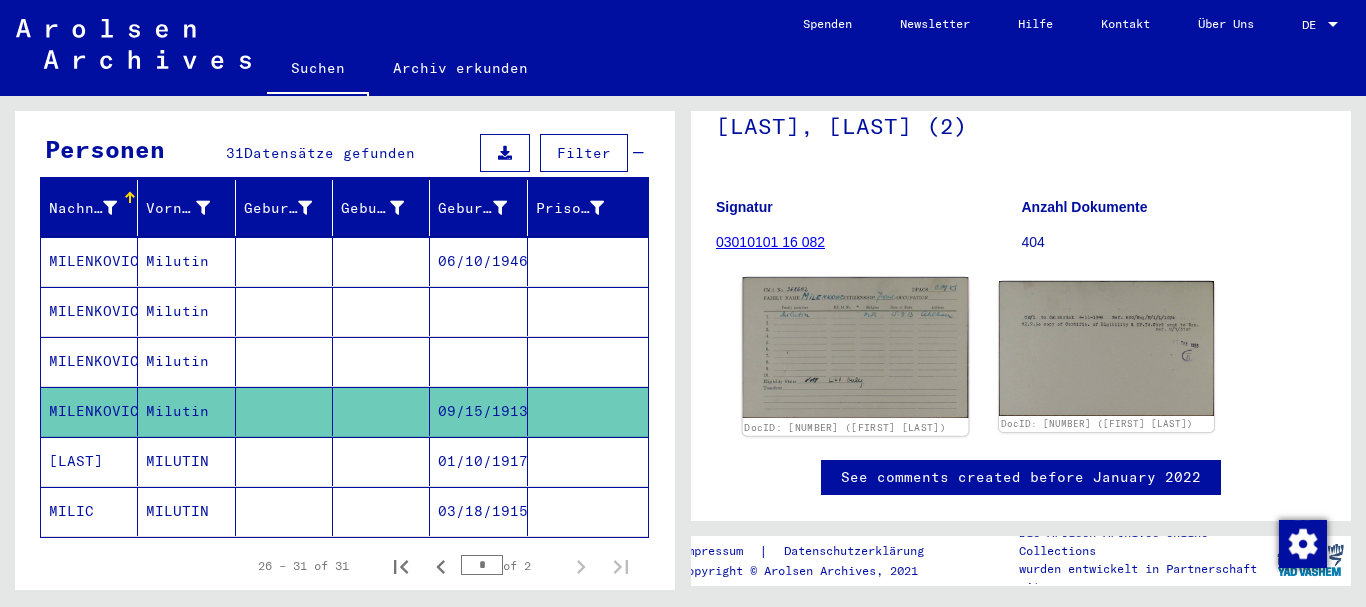 click 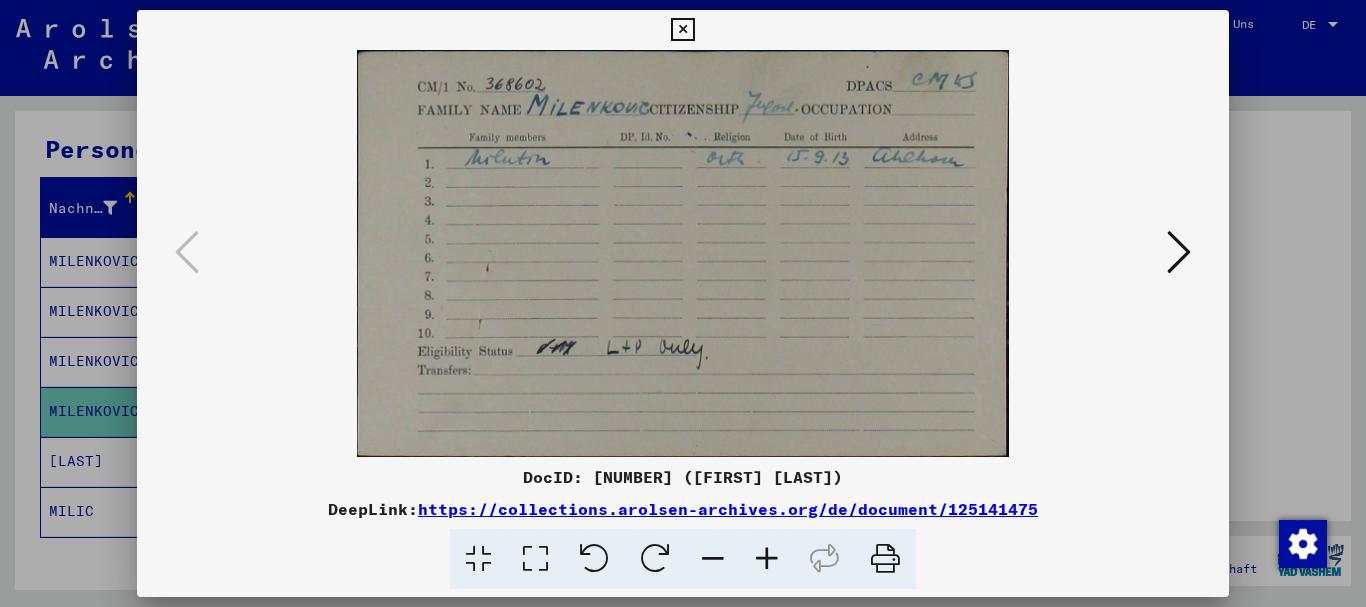 click at bounding box center [682, 30] 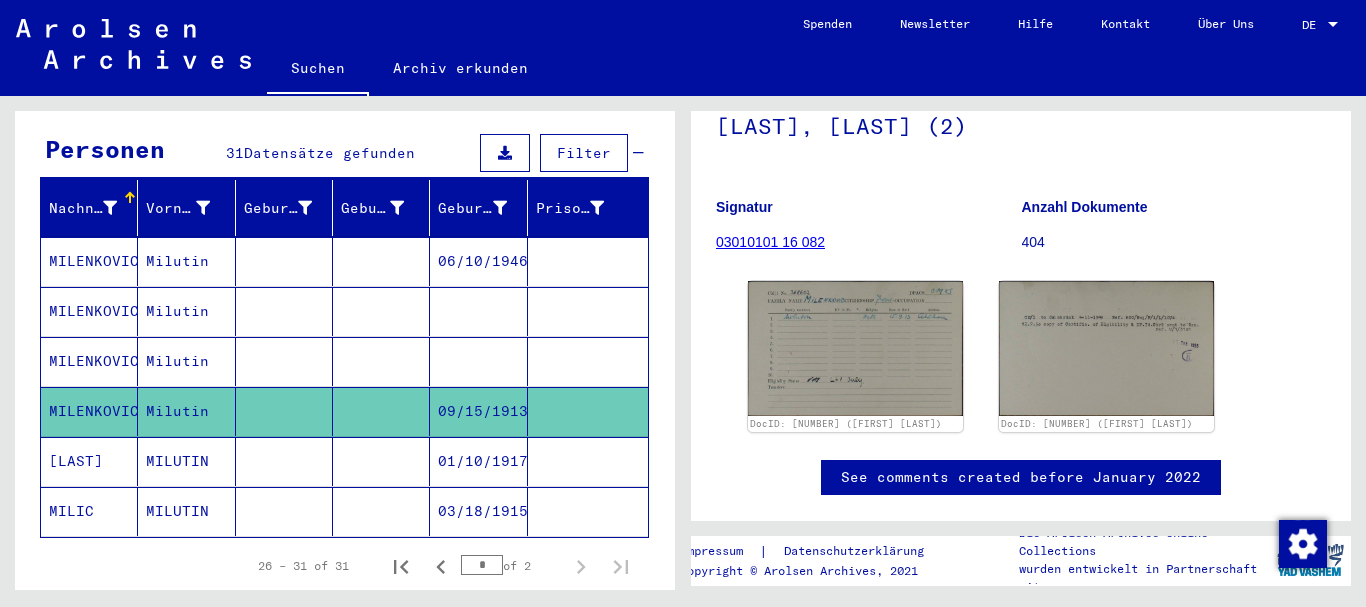click 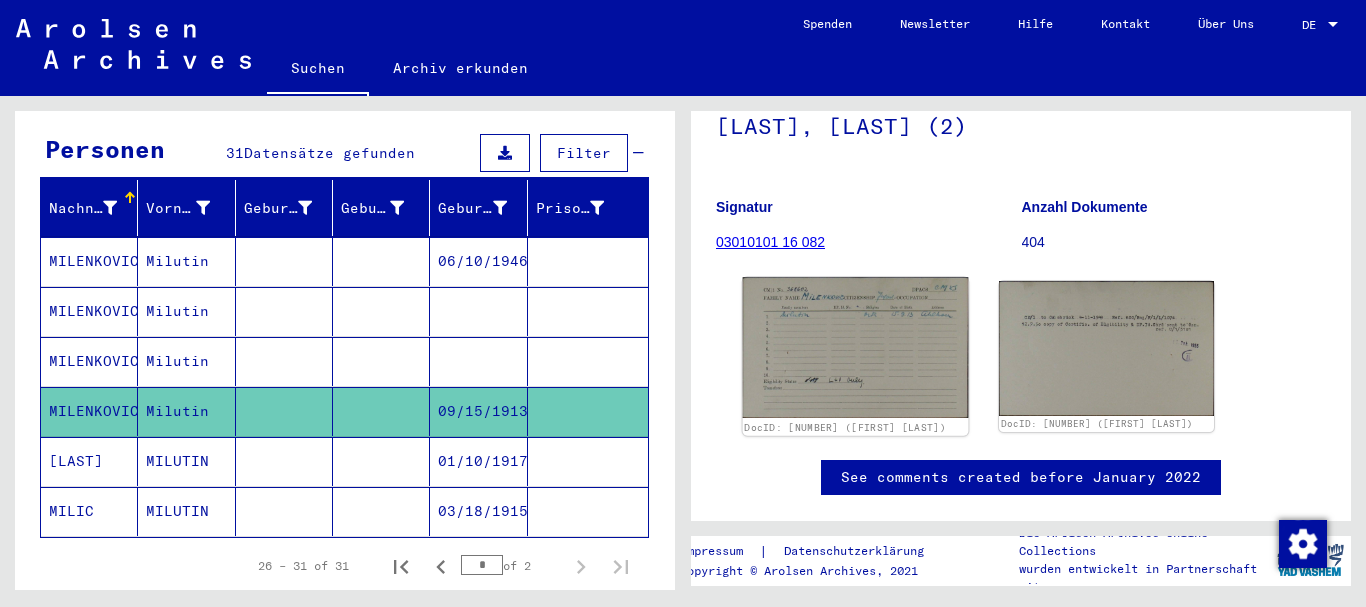 click 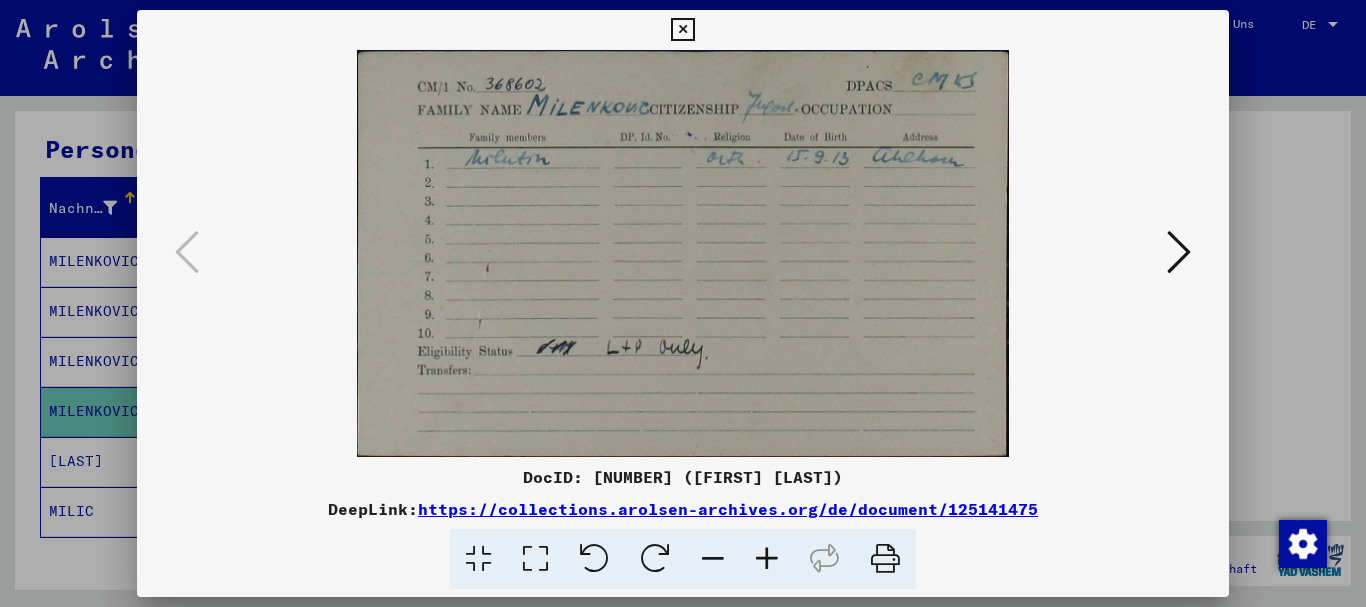 click at bounding box center (1179, 252) 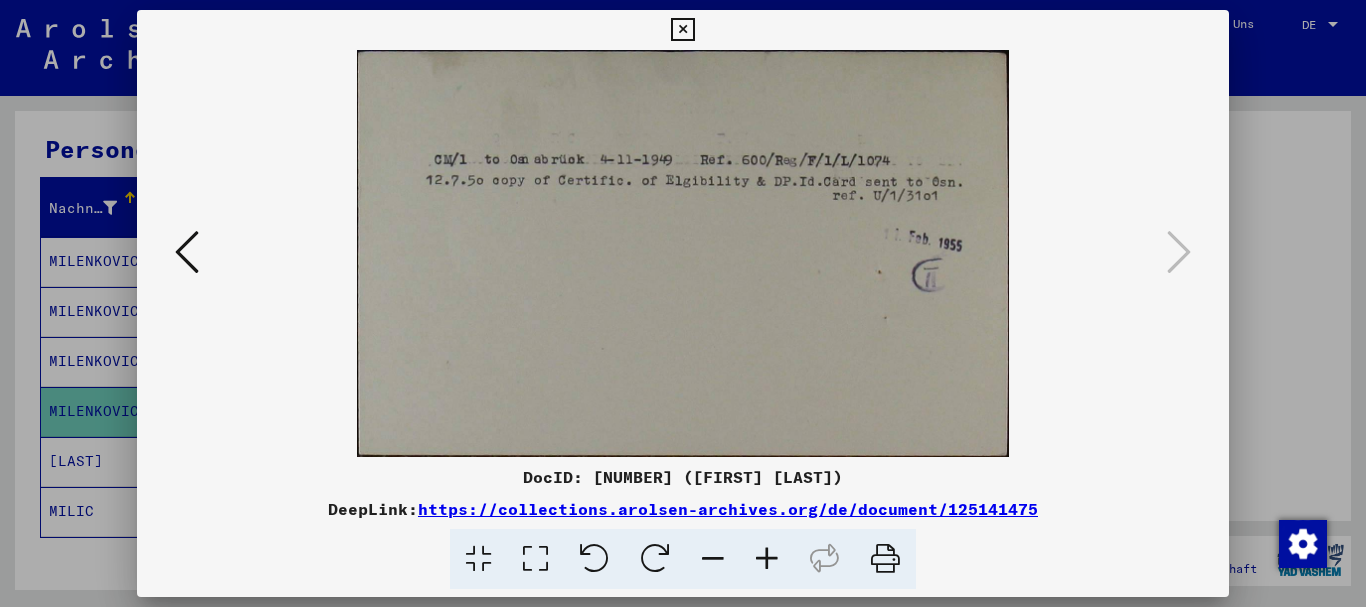 click at bounding box center [187, 252] 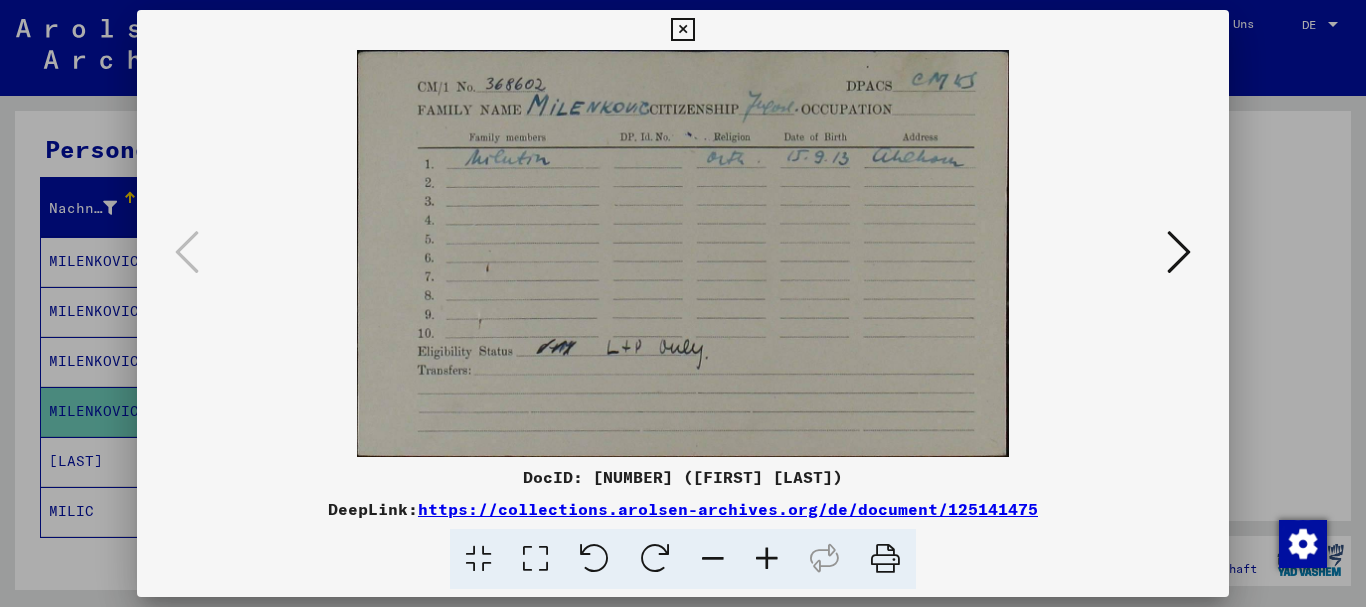 click at bounding box center (682, 30) 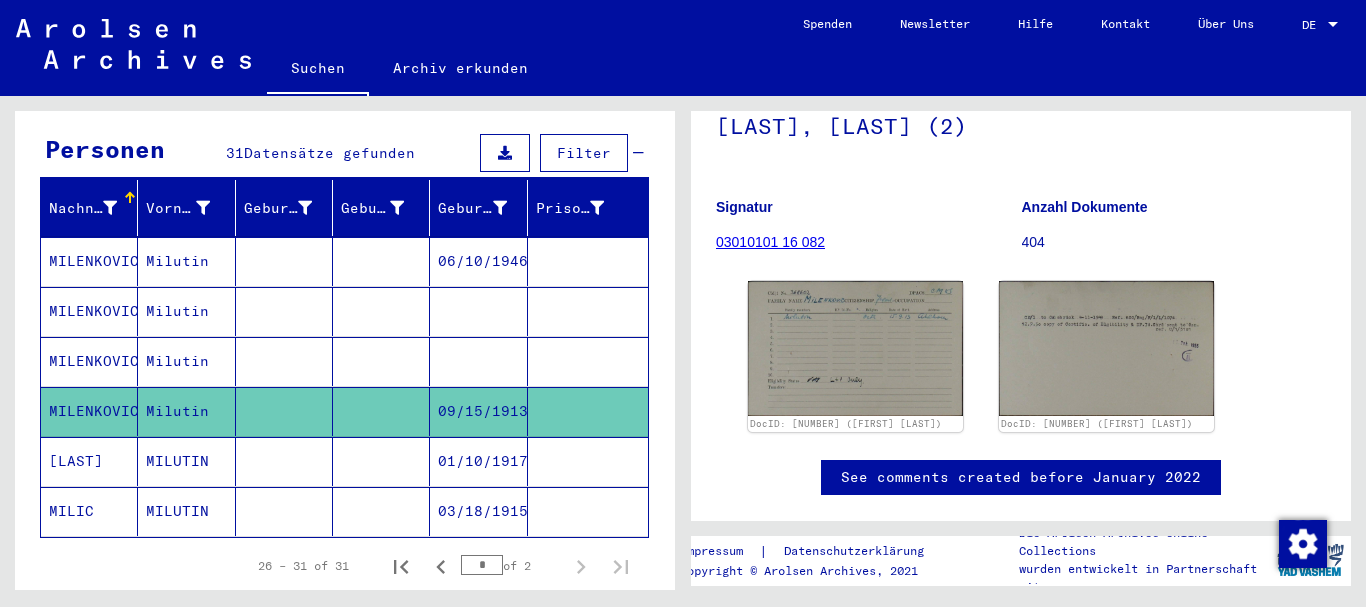 click at bounding box center (284, 411) 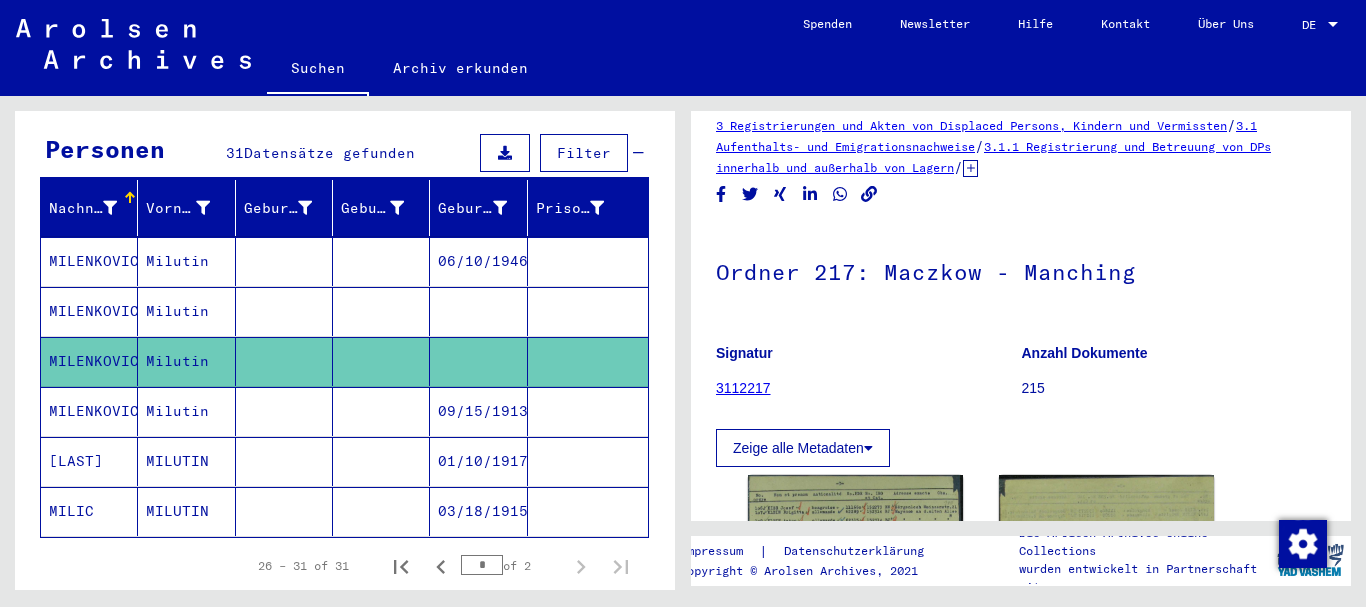 scroll, scrollTop: 0, scrollLeft: 0, axis: both 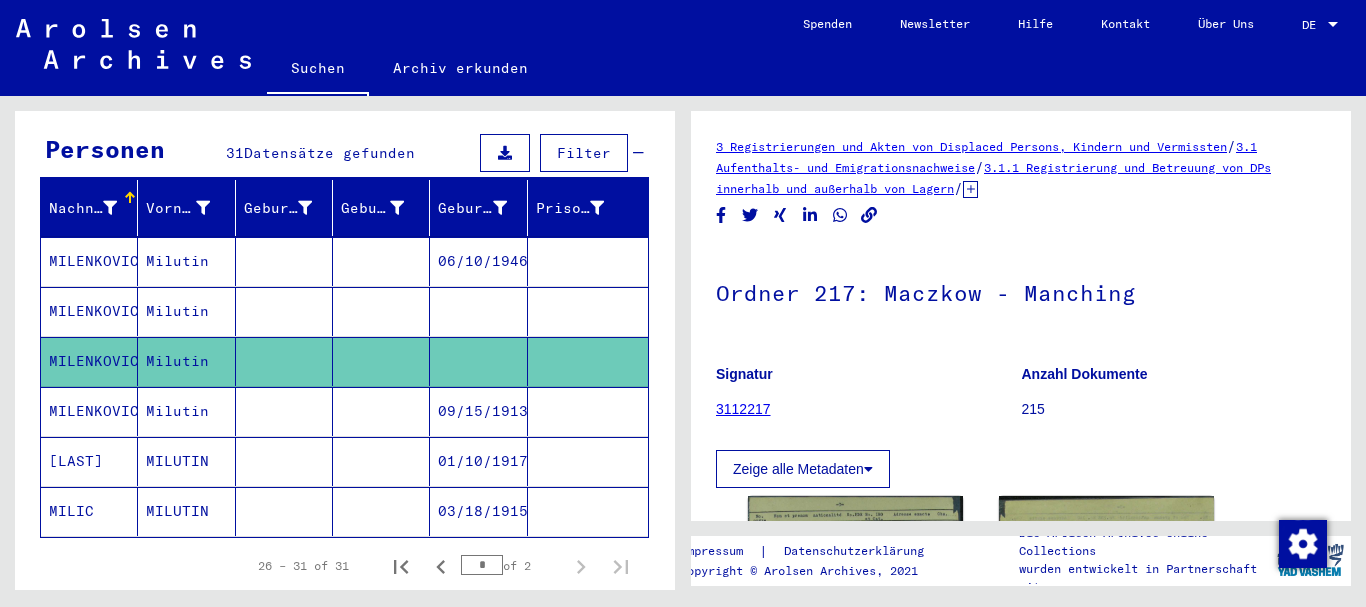 click 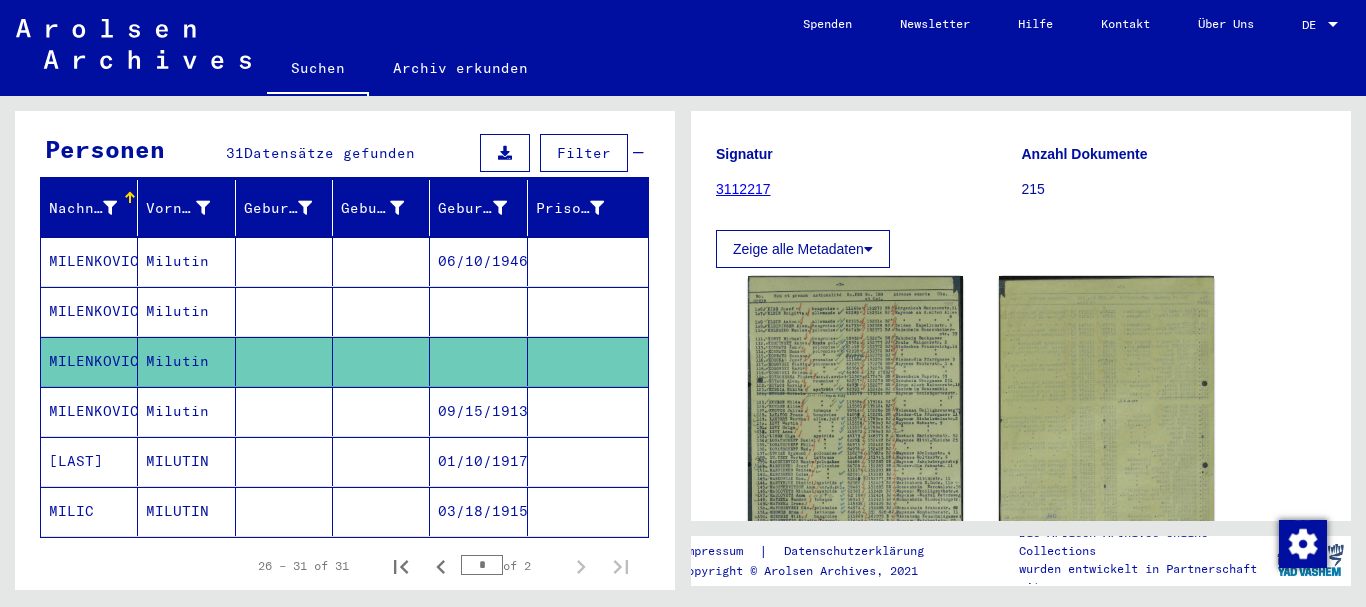 scroll, scrollTop: 300, scrollLeft: 0, axis: vertical 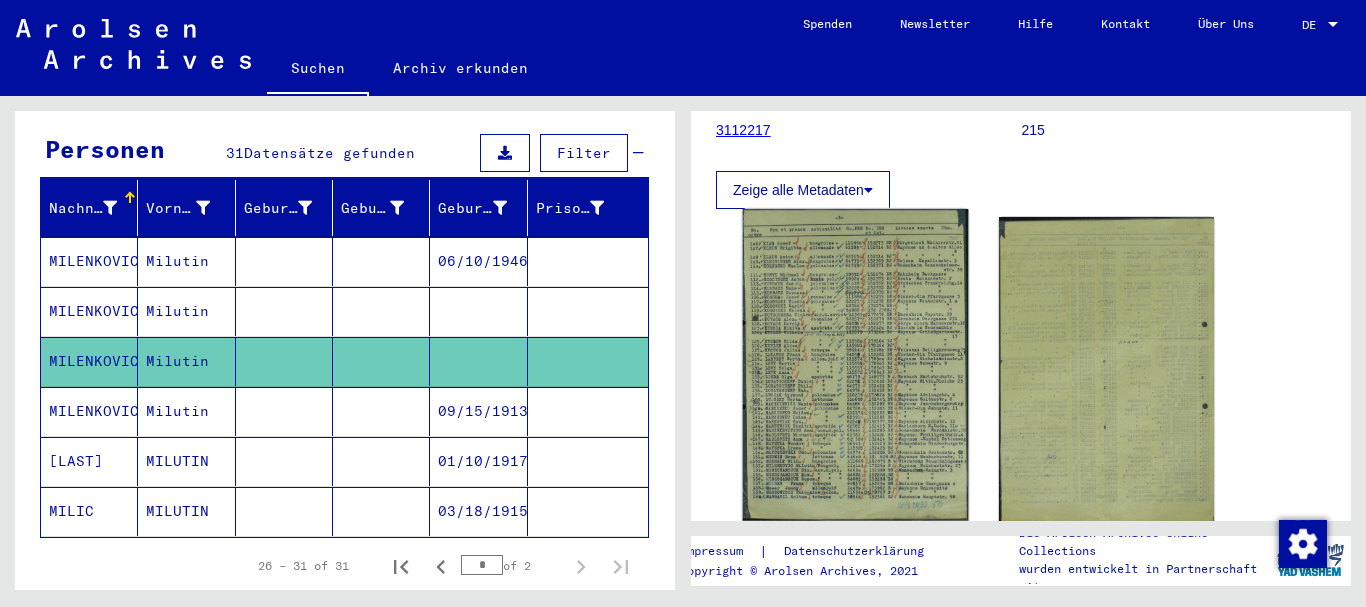 click 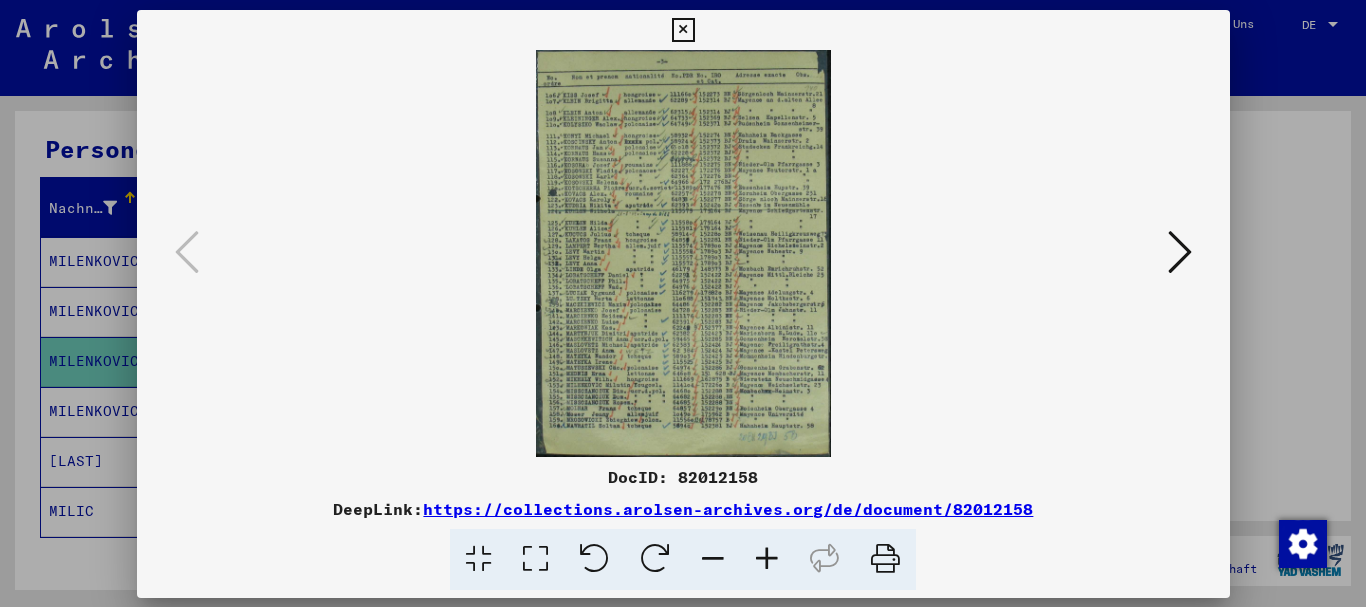 click at bounding box center [683, 253] 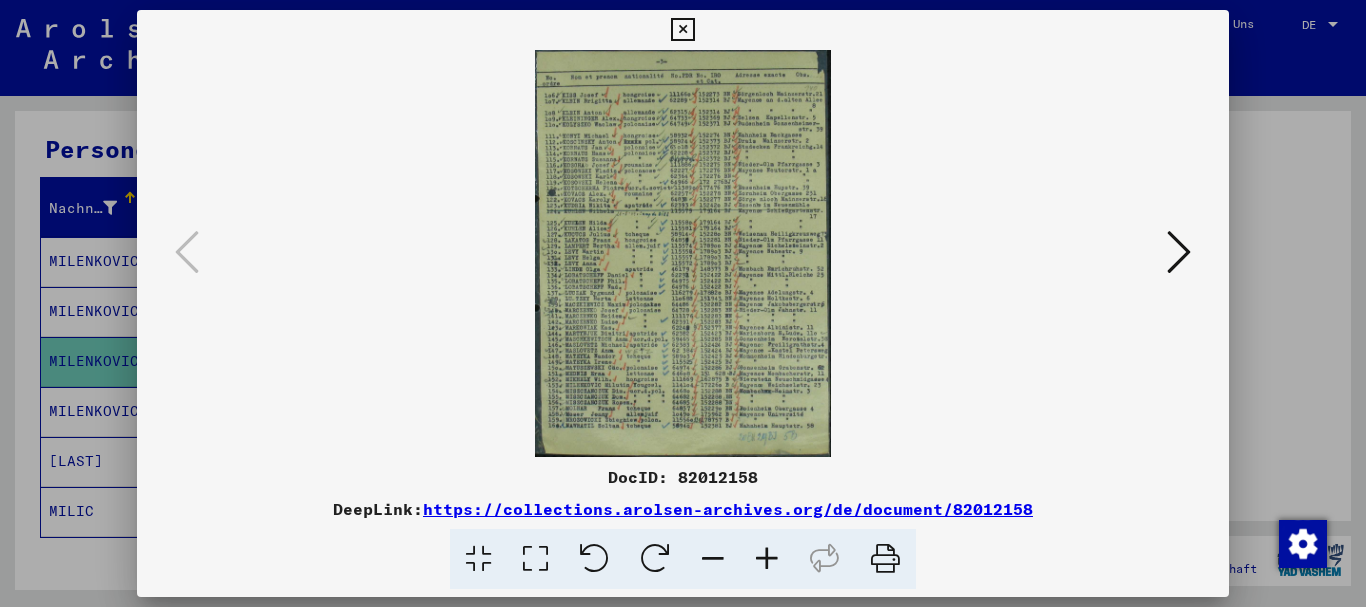 click at bounding box center [767, 559] 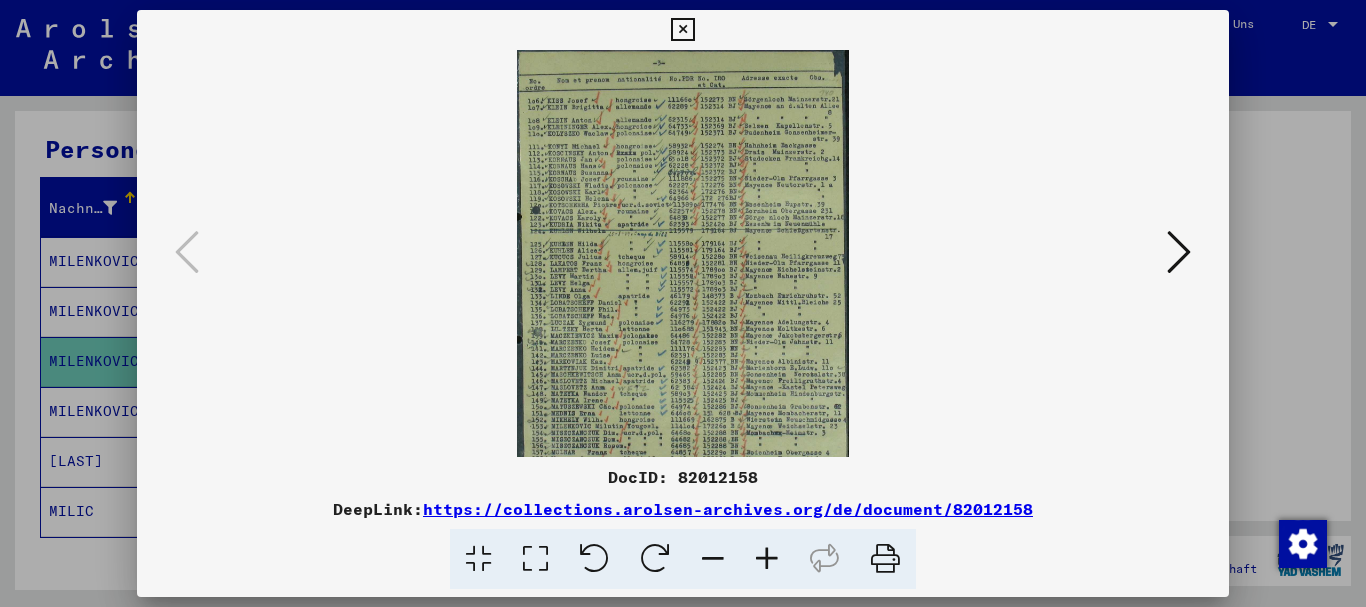 click at bounding box center (767, 559) 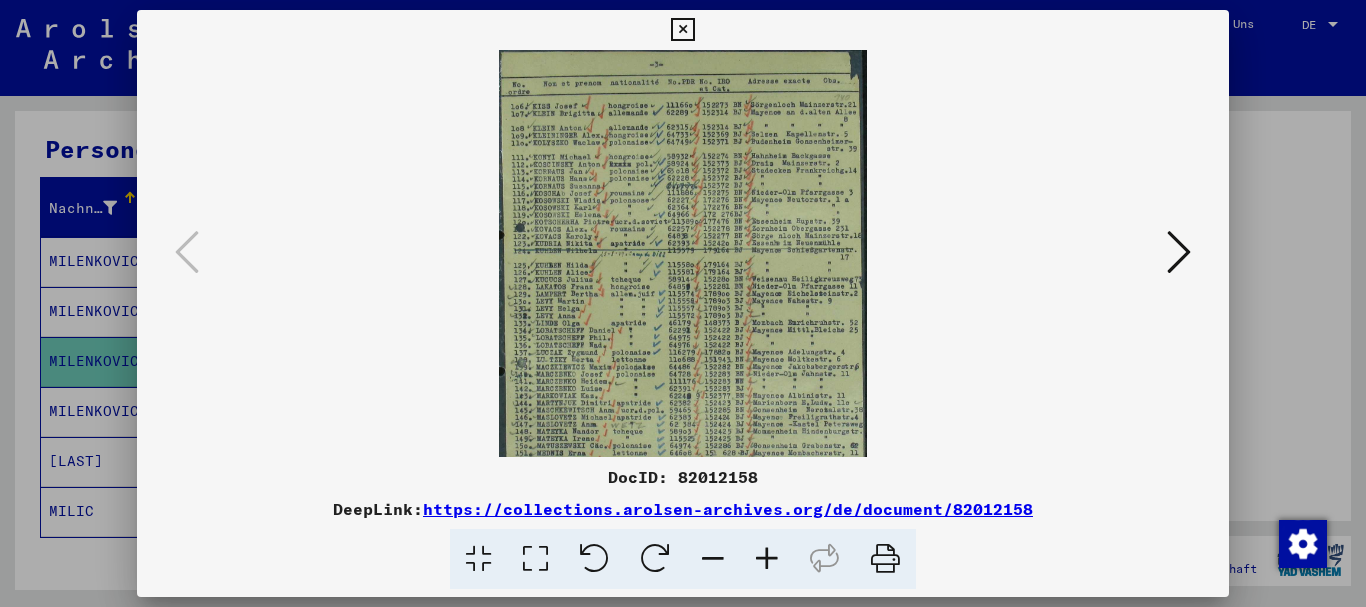 click at bounding box center [767, 559] 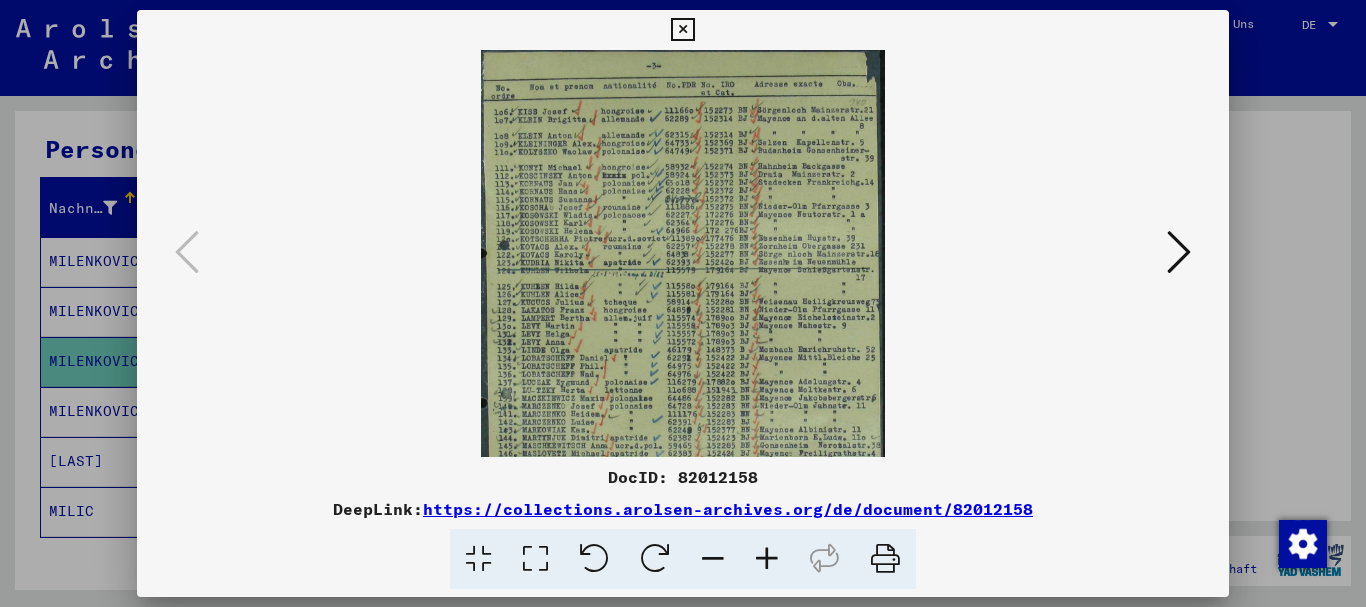 click at bounding box center (767, 559) 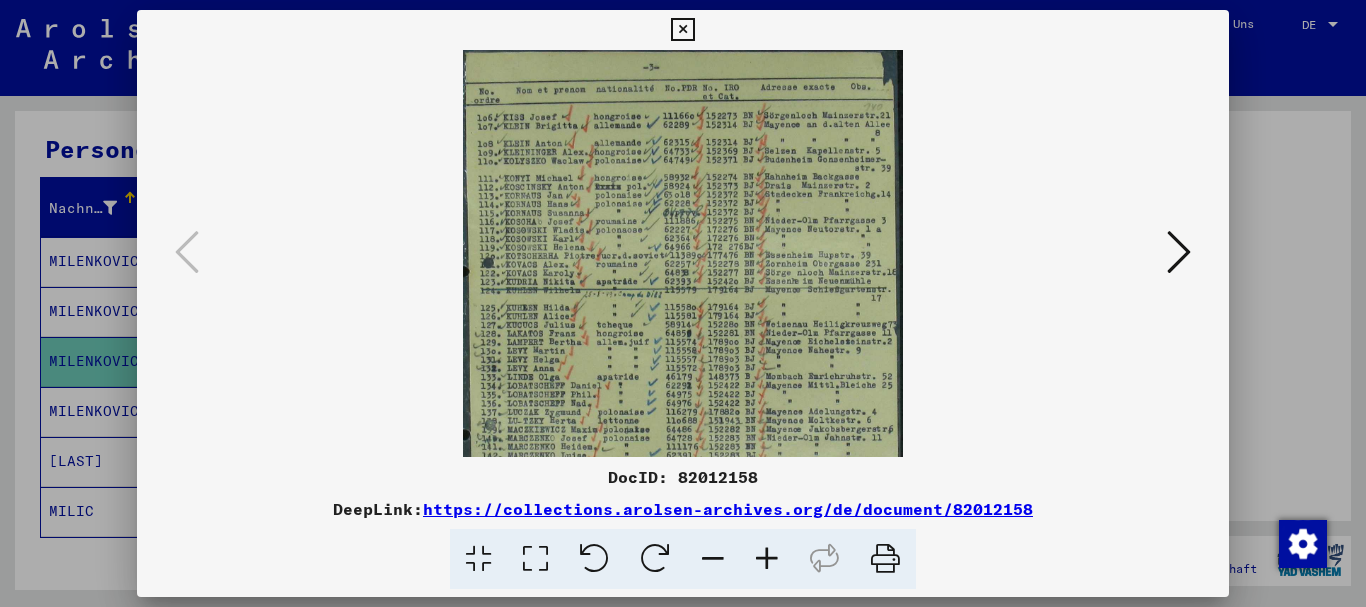 click at bounding box center (767, 559) 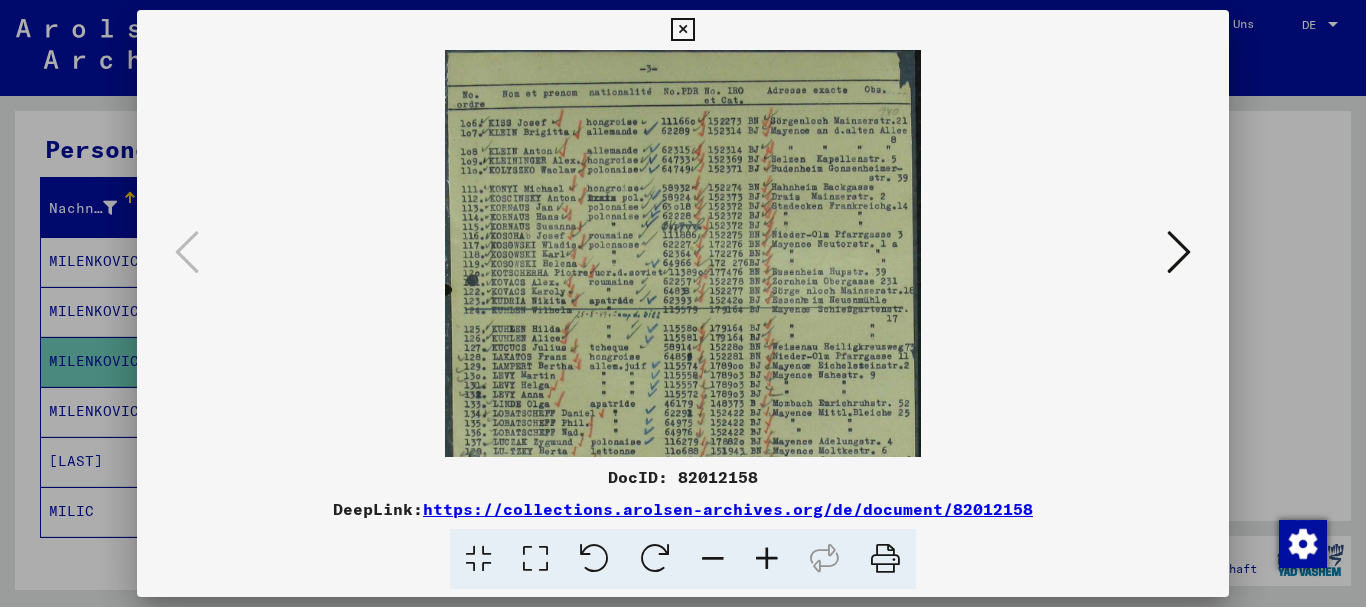 click at bounding box center [767, 559] 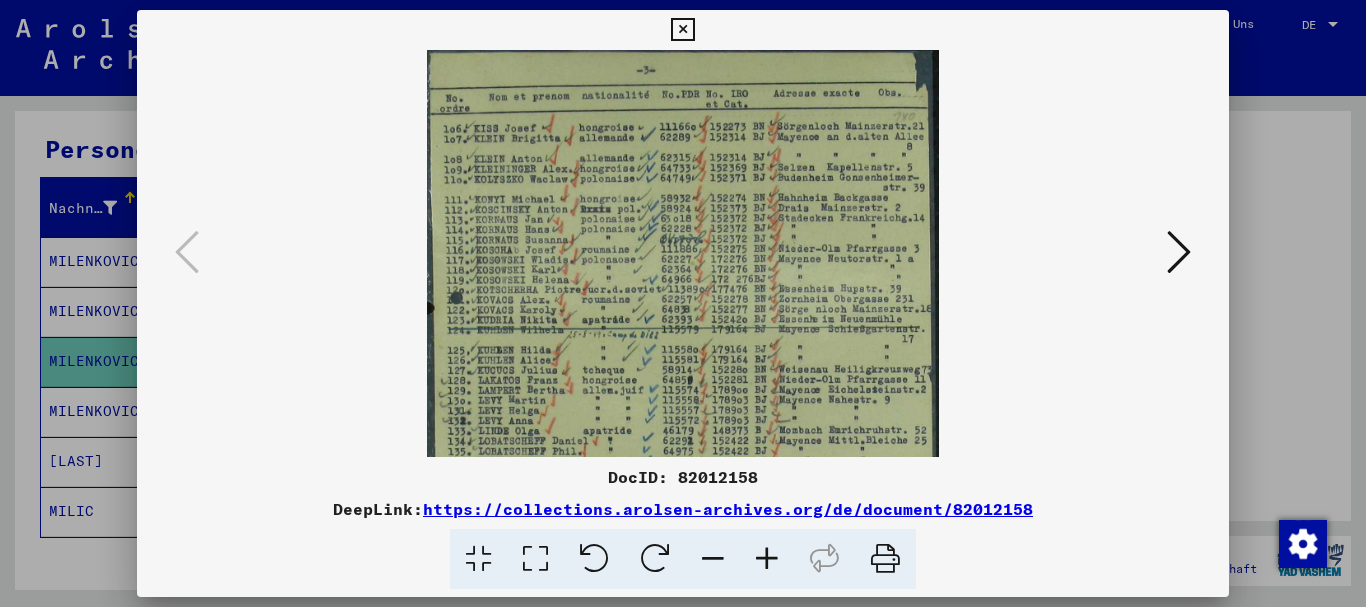 click at bounding box center [767, 559] 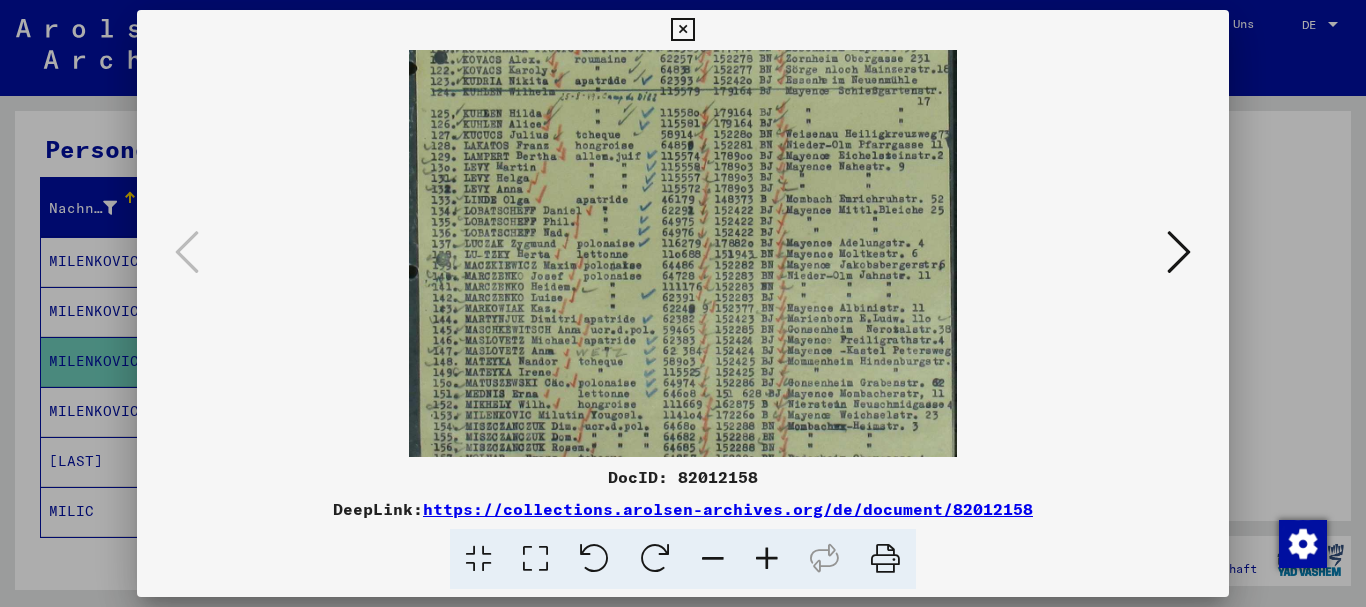 scroll, scrollTop: 267, scrollLeft: 0, axis: vertical 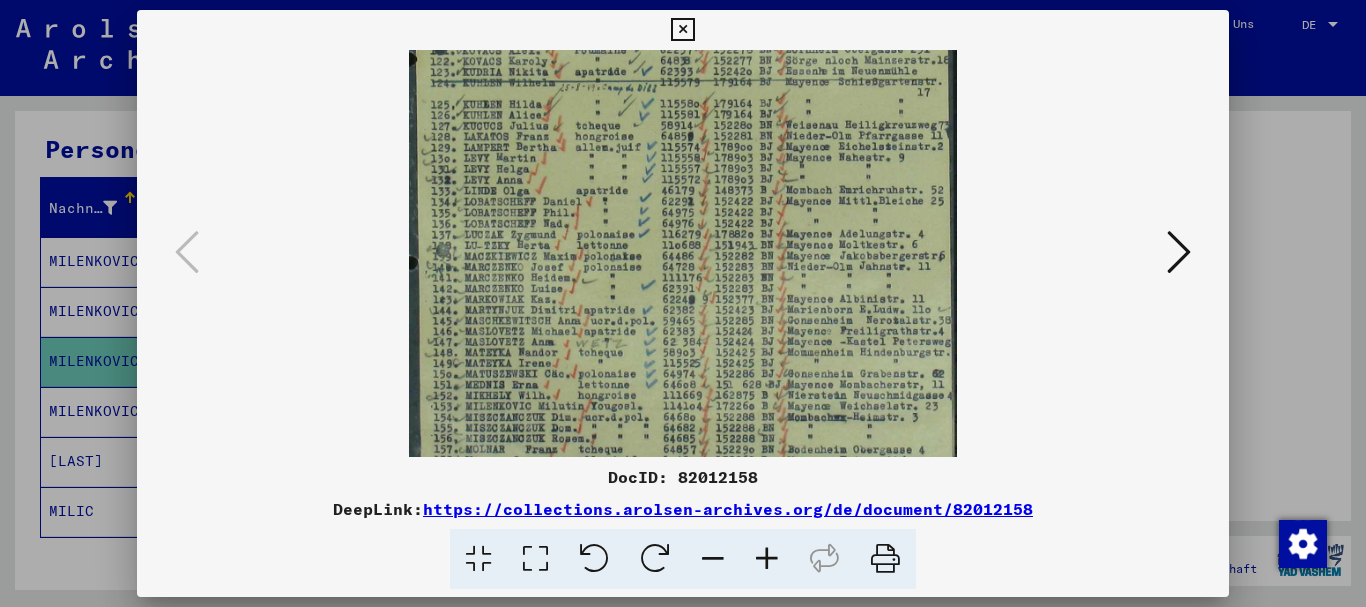 drag, startPoint x: 780, startPoint y: 317, endPoint x: 843, endPoint y: 94, distance: 231.72829 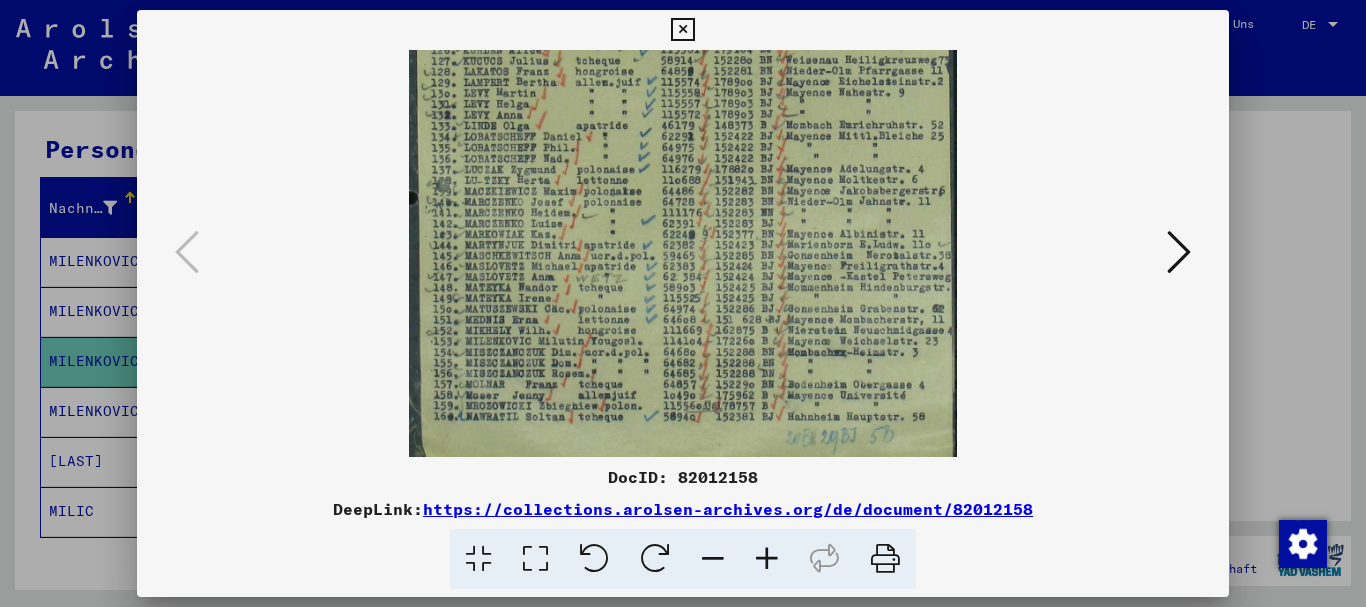 scroll, scrollTop: 350, scrollLeft: 0, axis: vertical 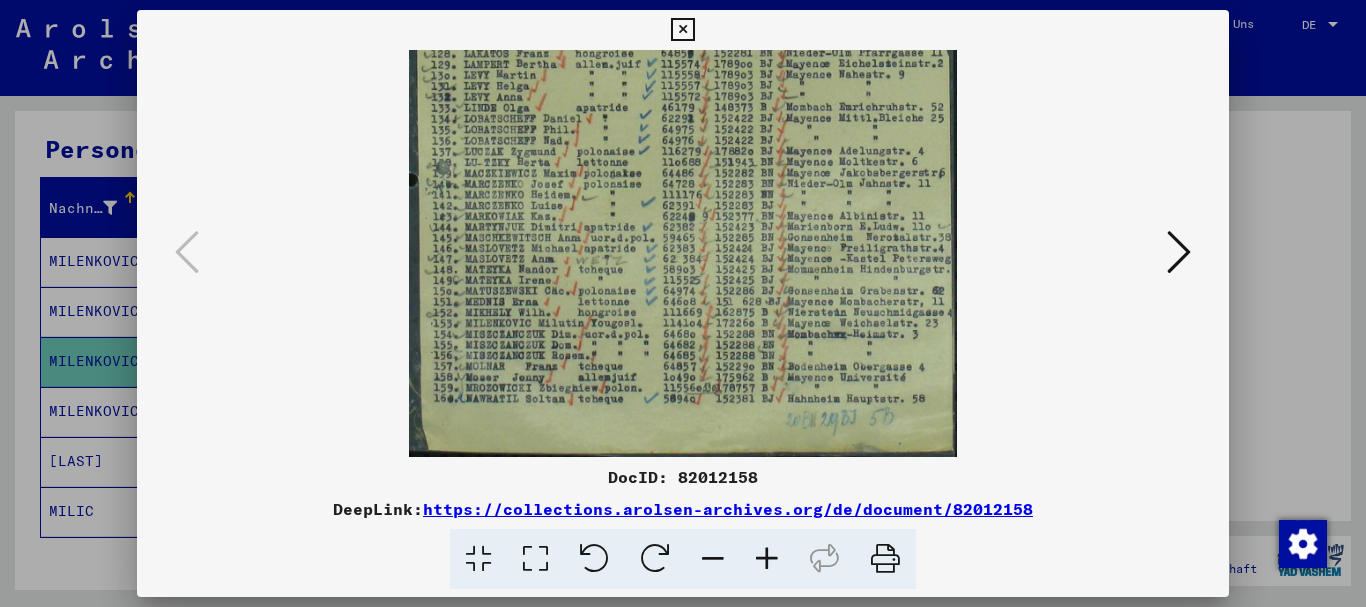 drag, startPoint x: 806, startPoint y: 218, endPoint x: 834, endPoint y: 110, distance: 111.5706 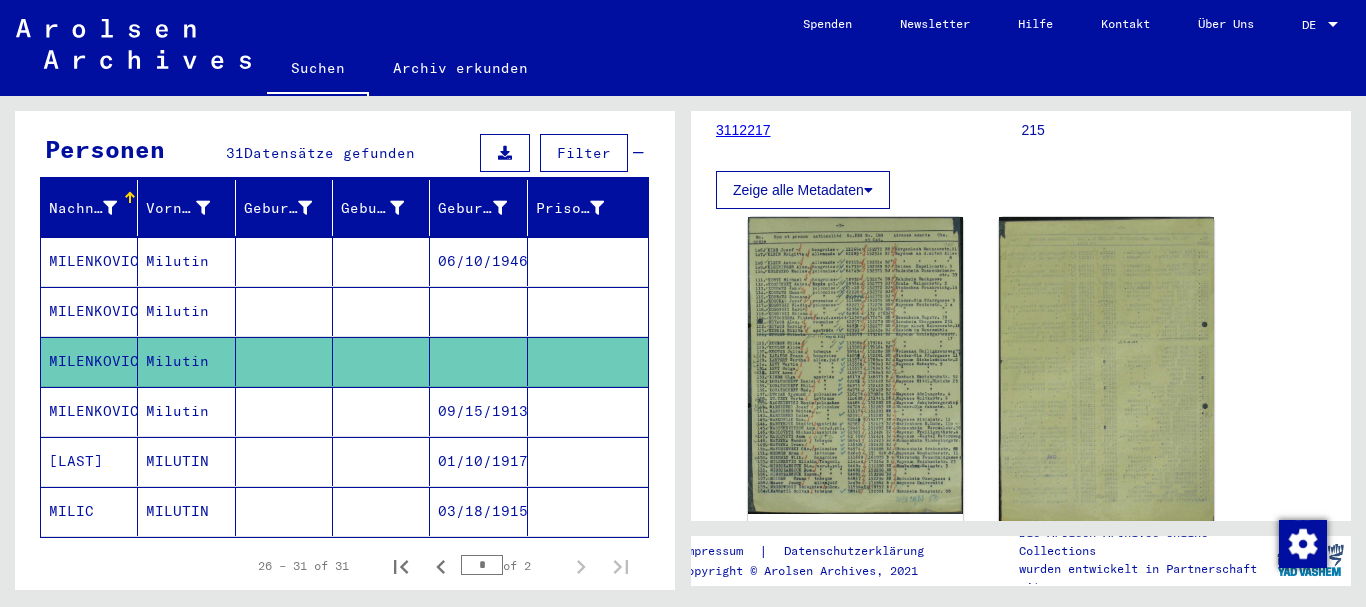 click at bounding box center [284, 361] 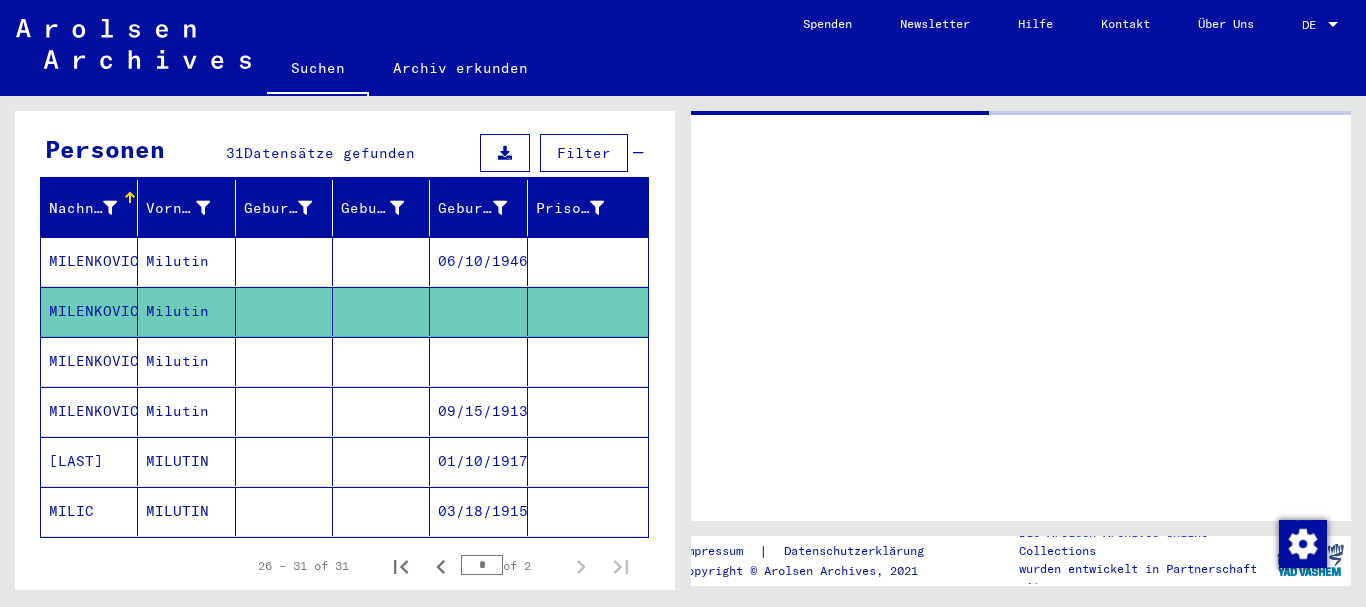 scroll, scrollTop: 0, scrollLeft: 0, axis: both 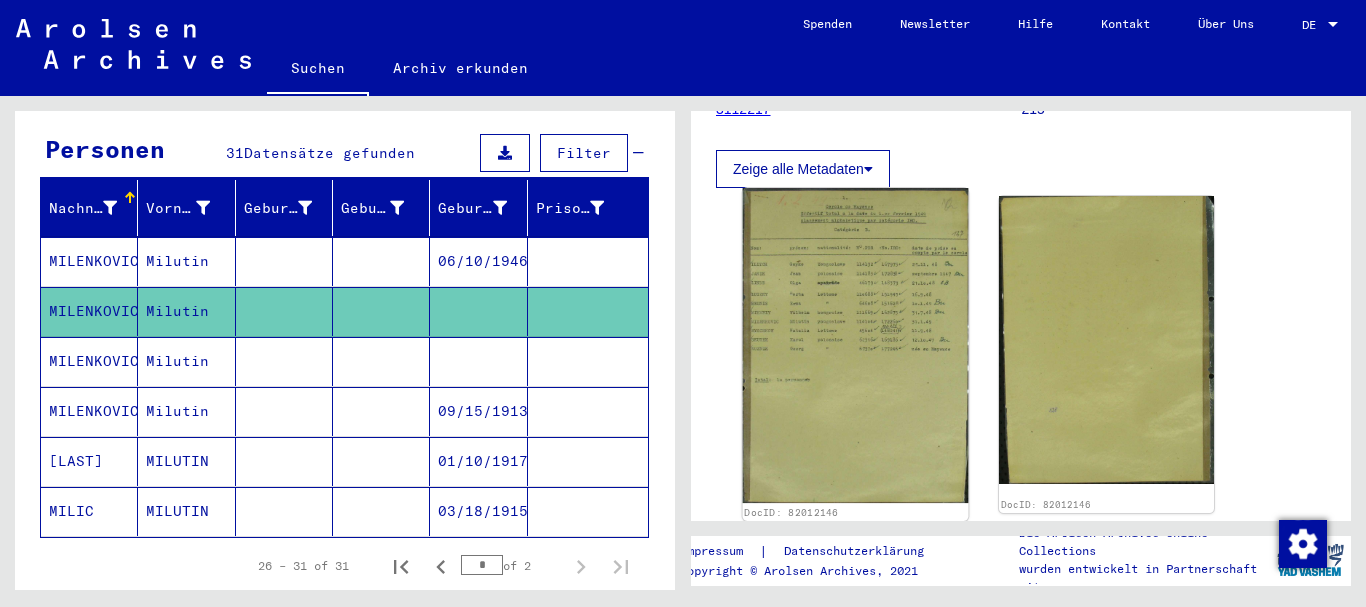 click 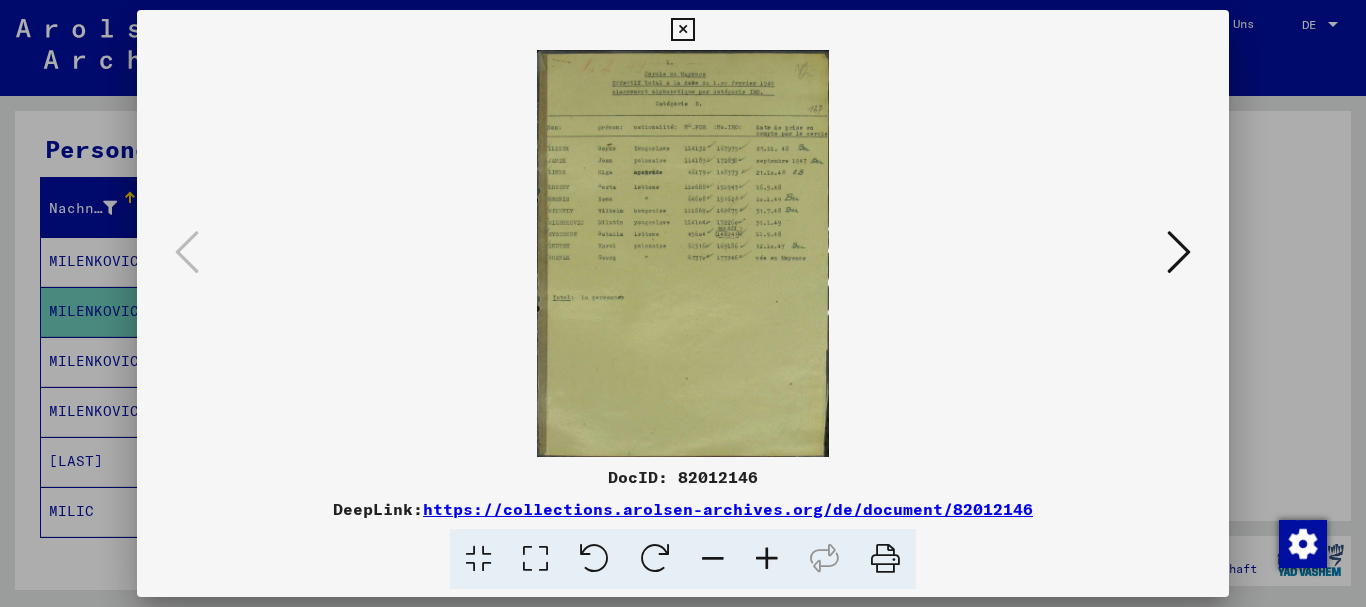 click at bounding box center (767, 559) 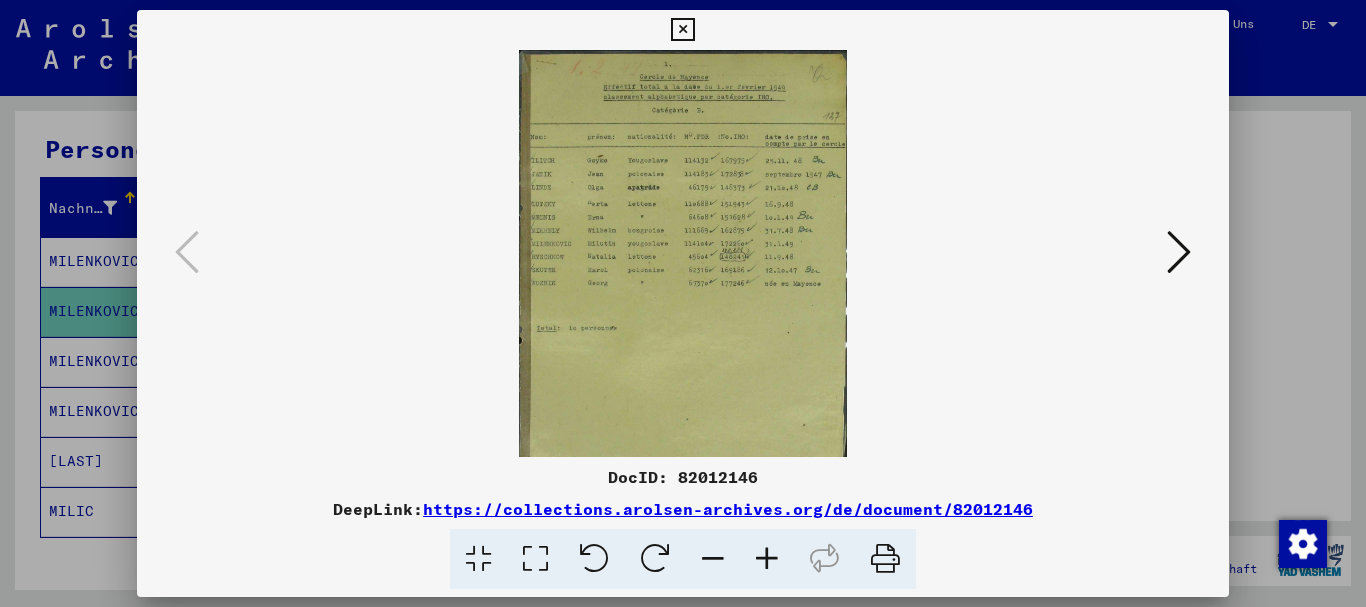 click at bounding box center (767, 559) 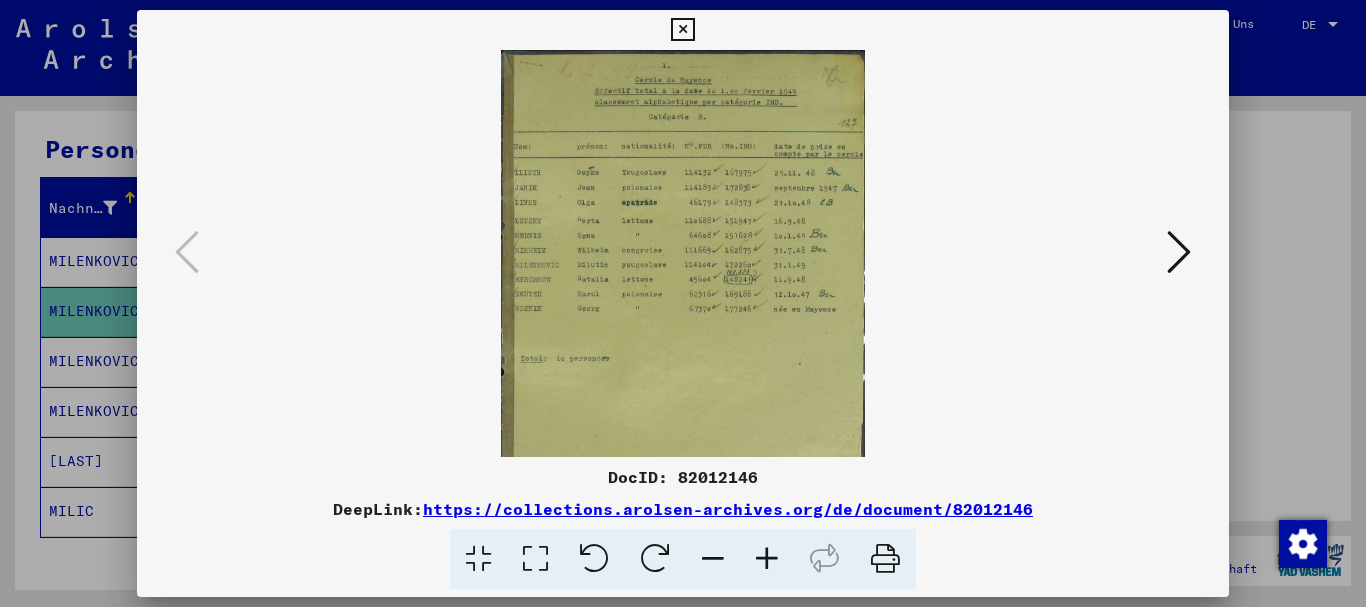 click at bounding box center [767, 559] 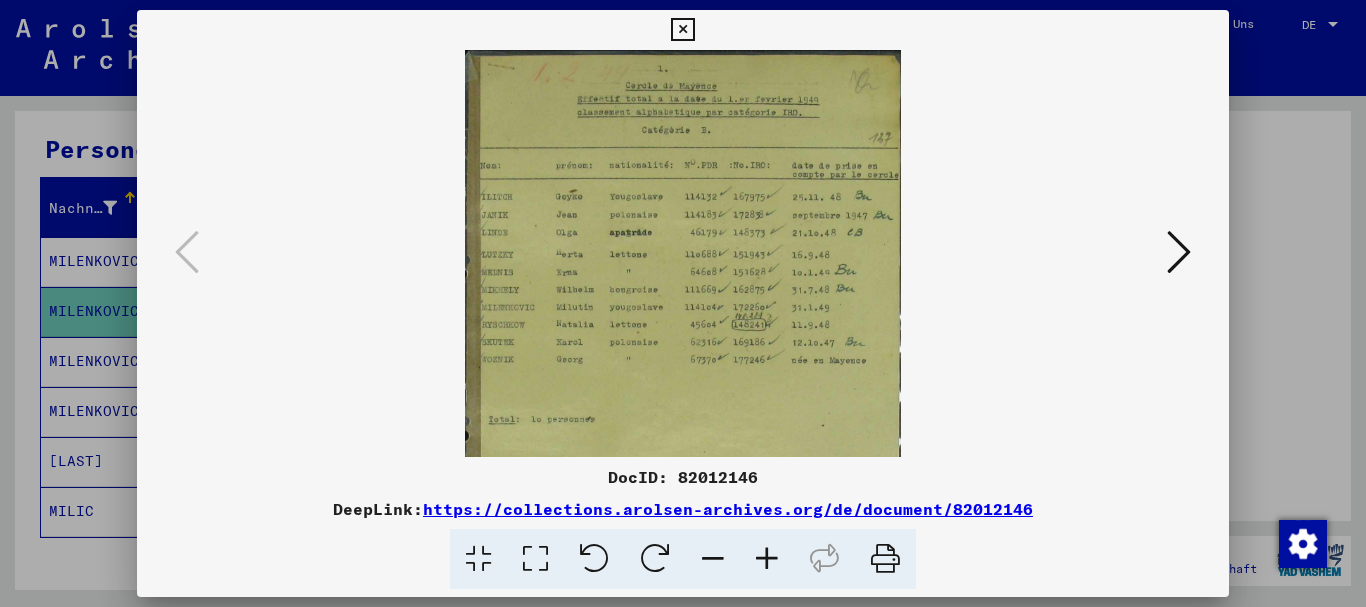 click at bounding box center (767, 559) 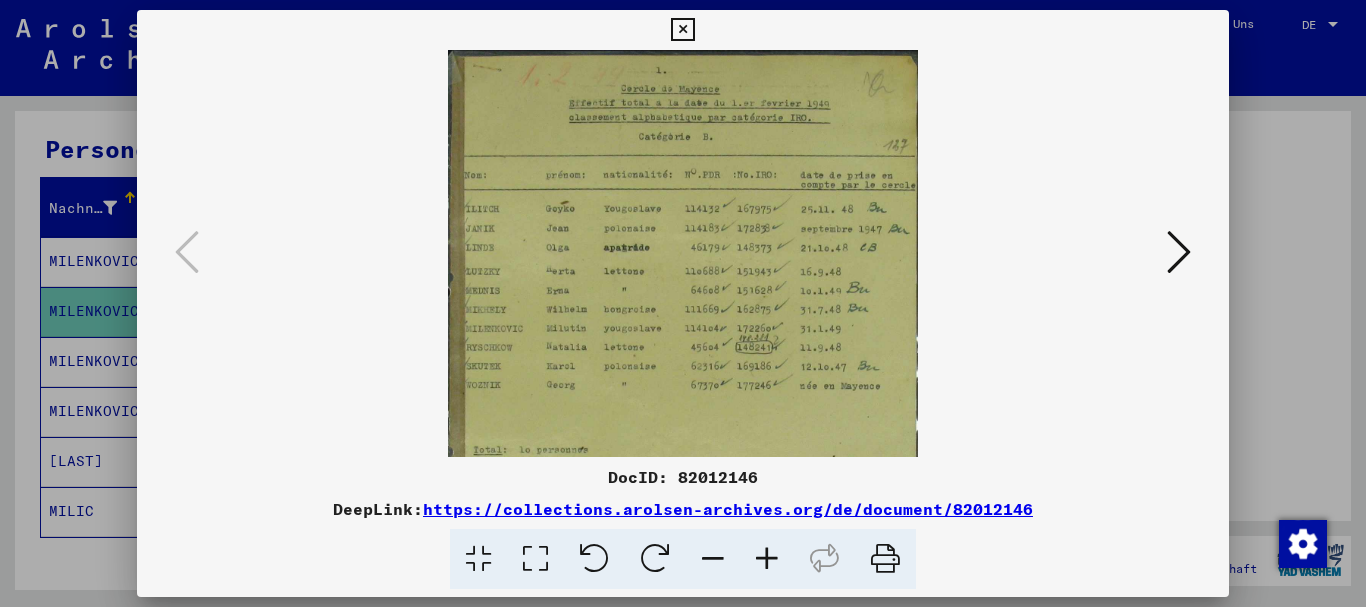 click at bounding box center [767, 559] 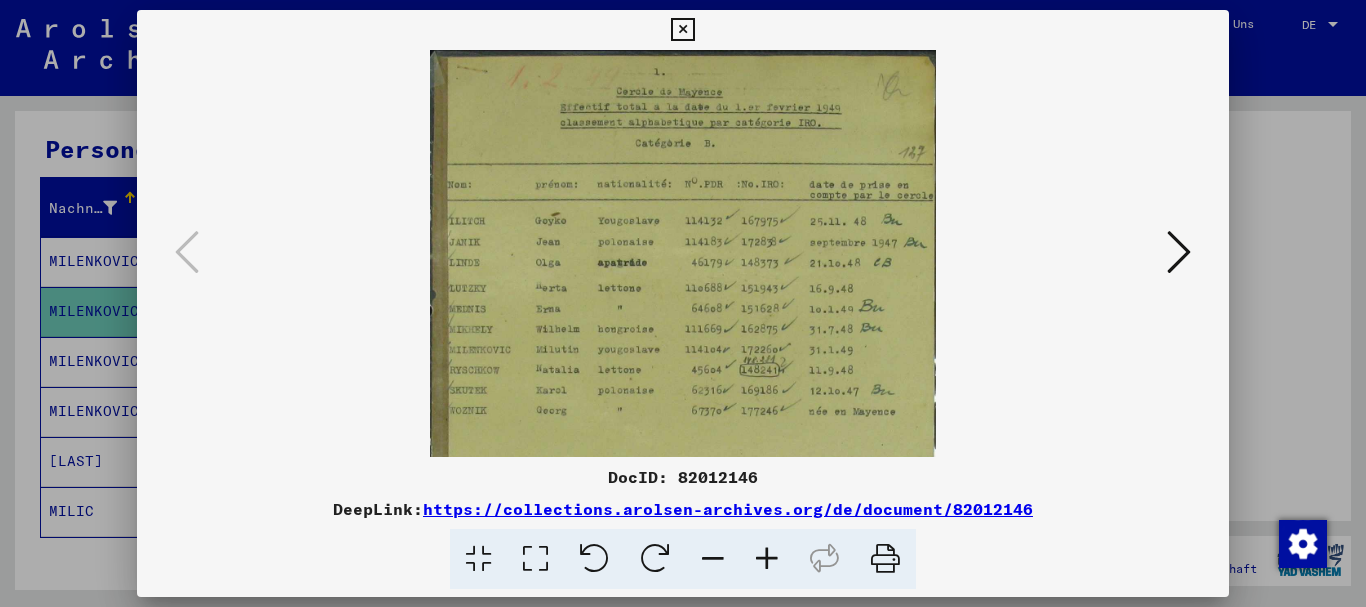 click at bounding box center (767, 559) 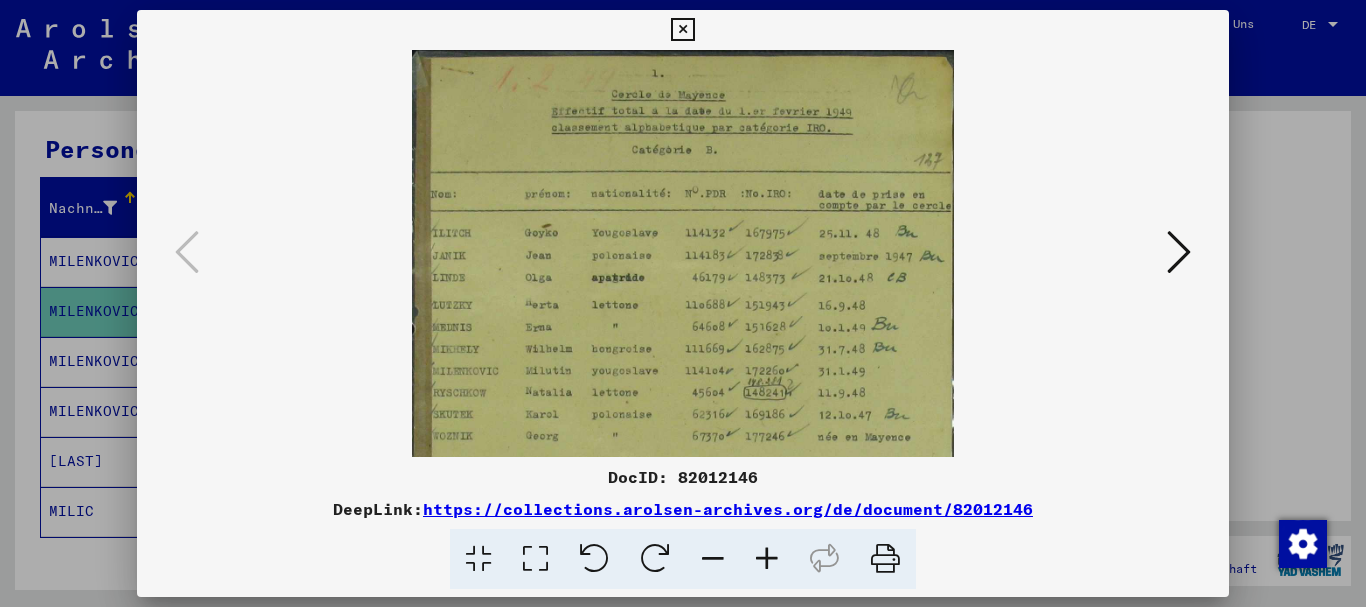 click at bounding box center [682, 30] 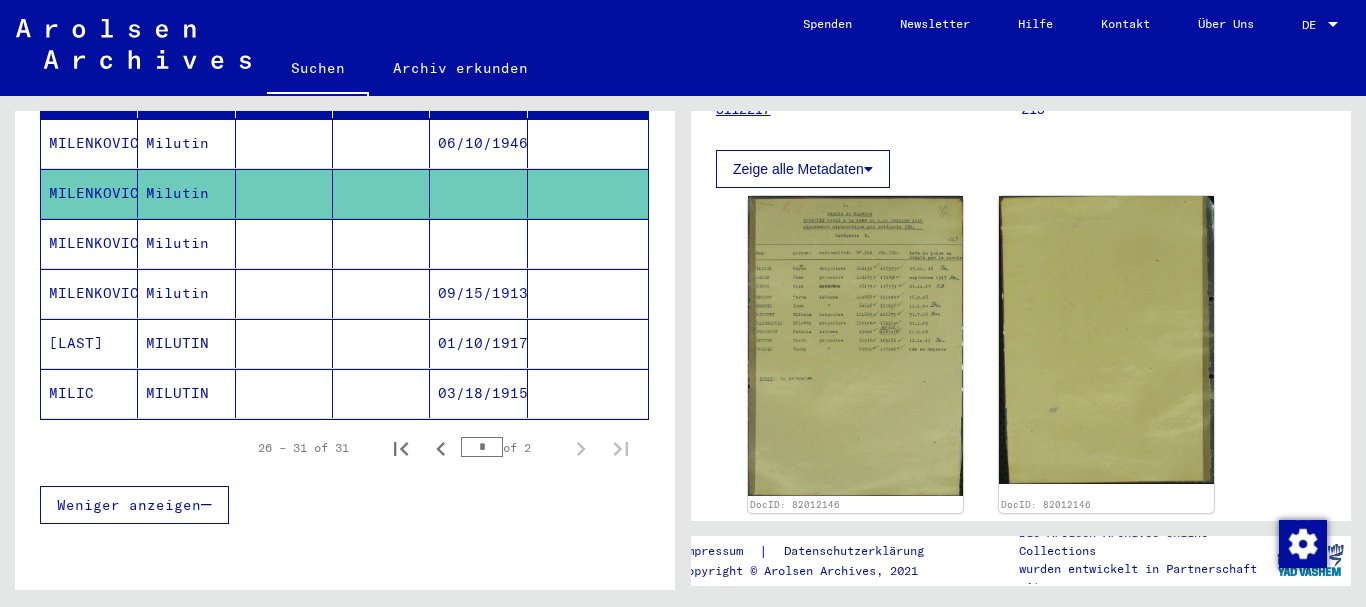 scroll, scrollTop: 189, scrollLeft: 0, axis: vertical 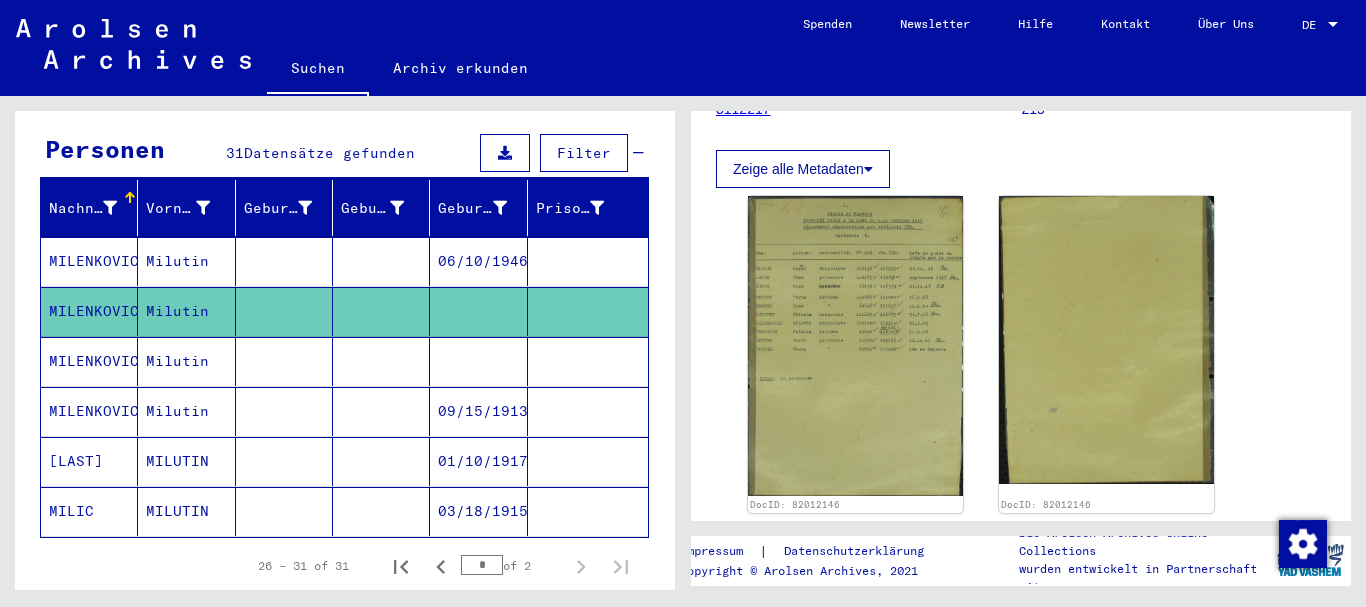 click at bounding box center [284, 311] 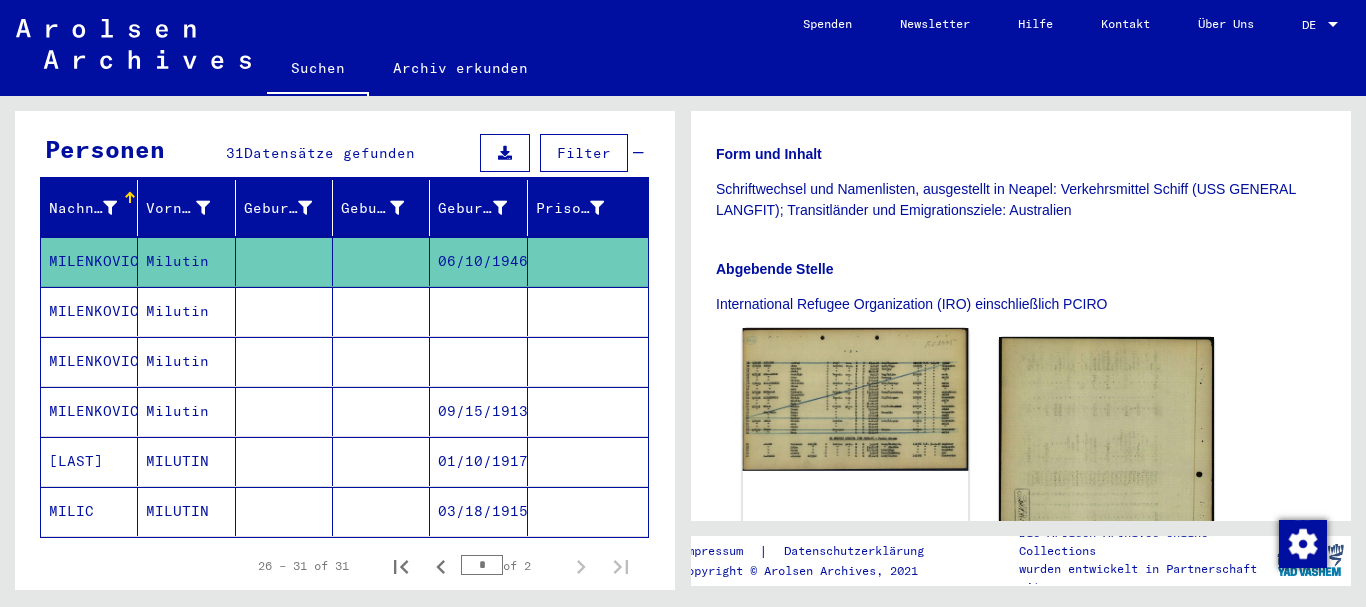 scroll, scrollTop: 400, scrollLeft: 0, axis: vertical 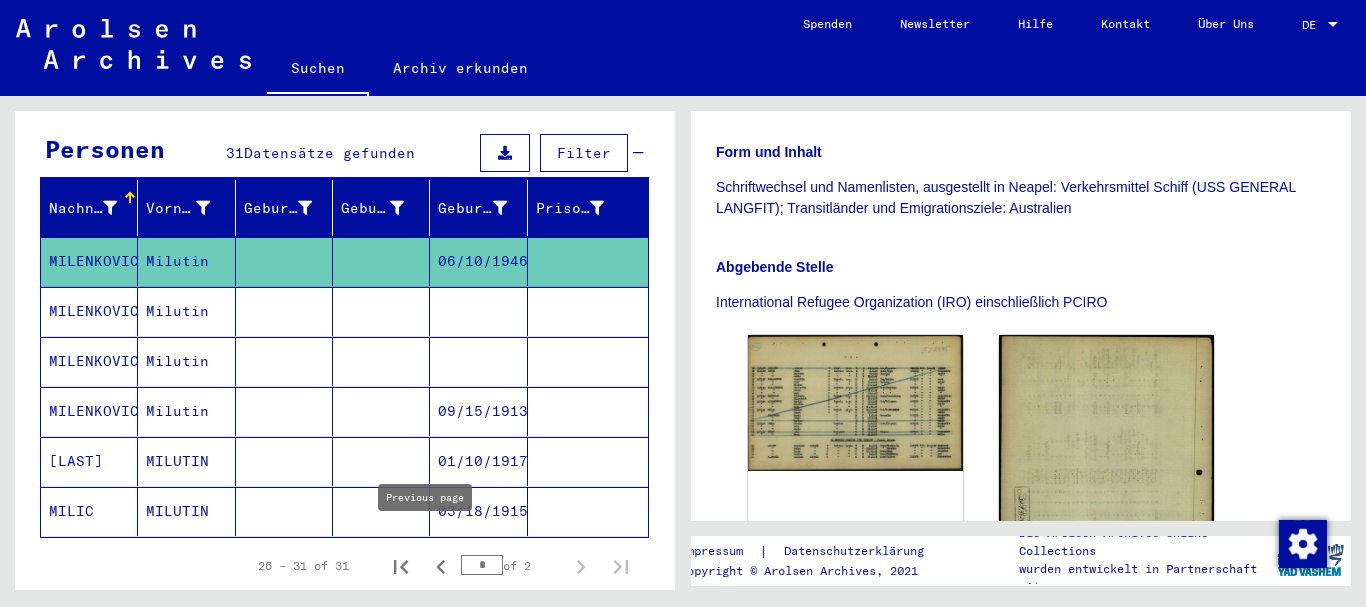 click 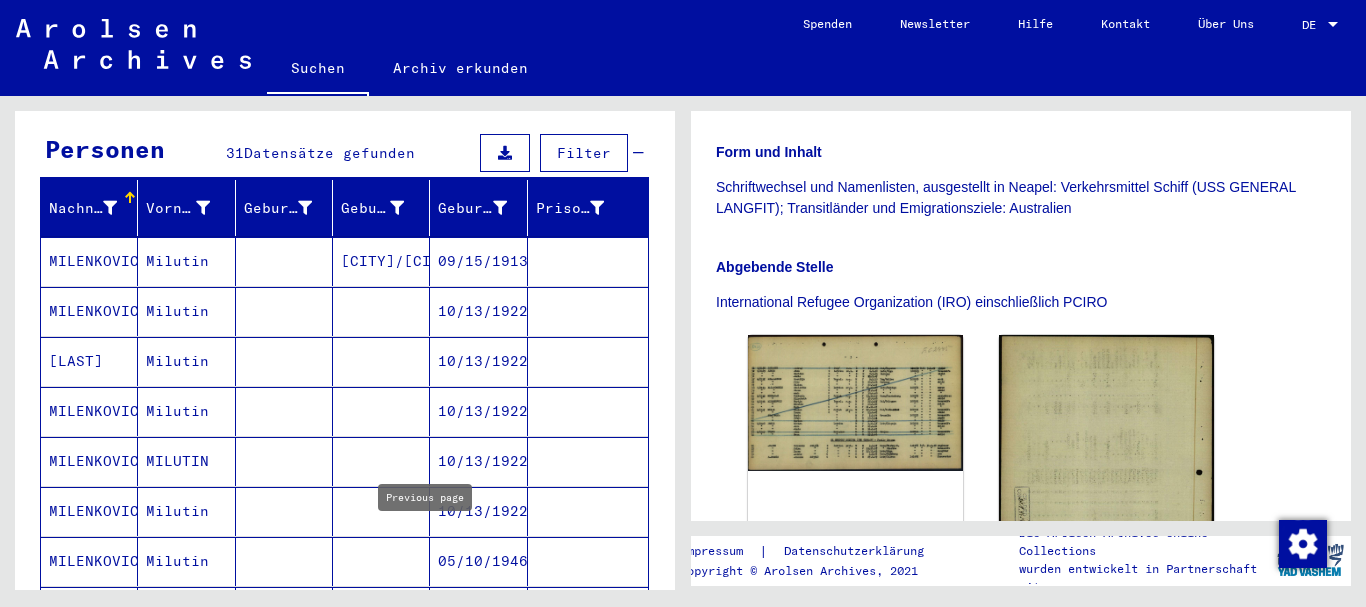 type on "*" 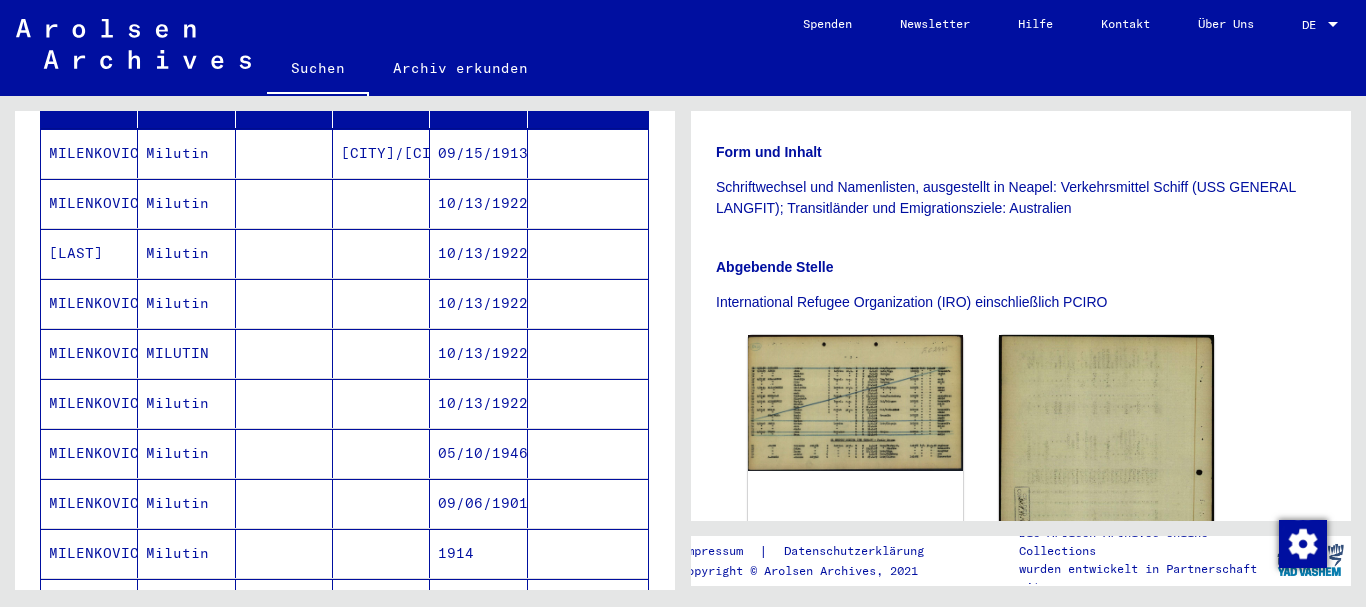 scroll, scrollTop: 289, scrollLeft: 0, axis: vertical 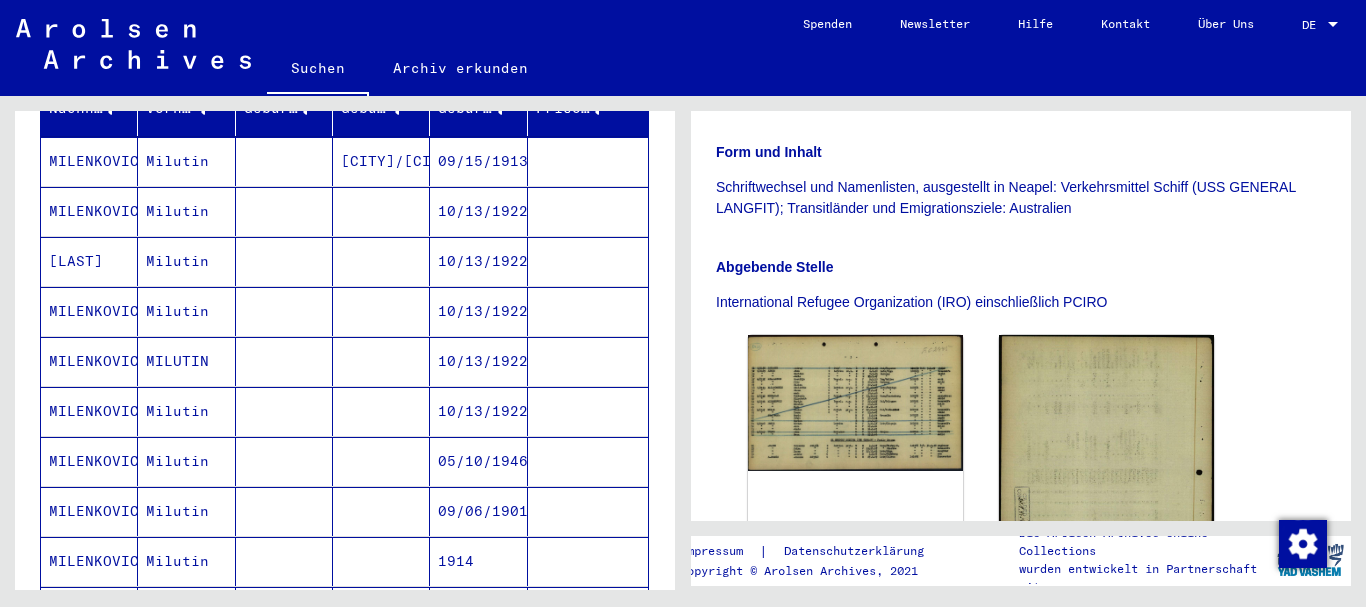 click at bounding box center (284, 211) 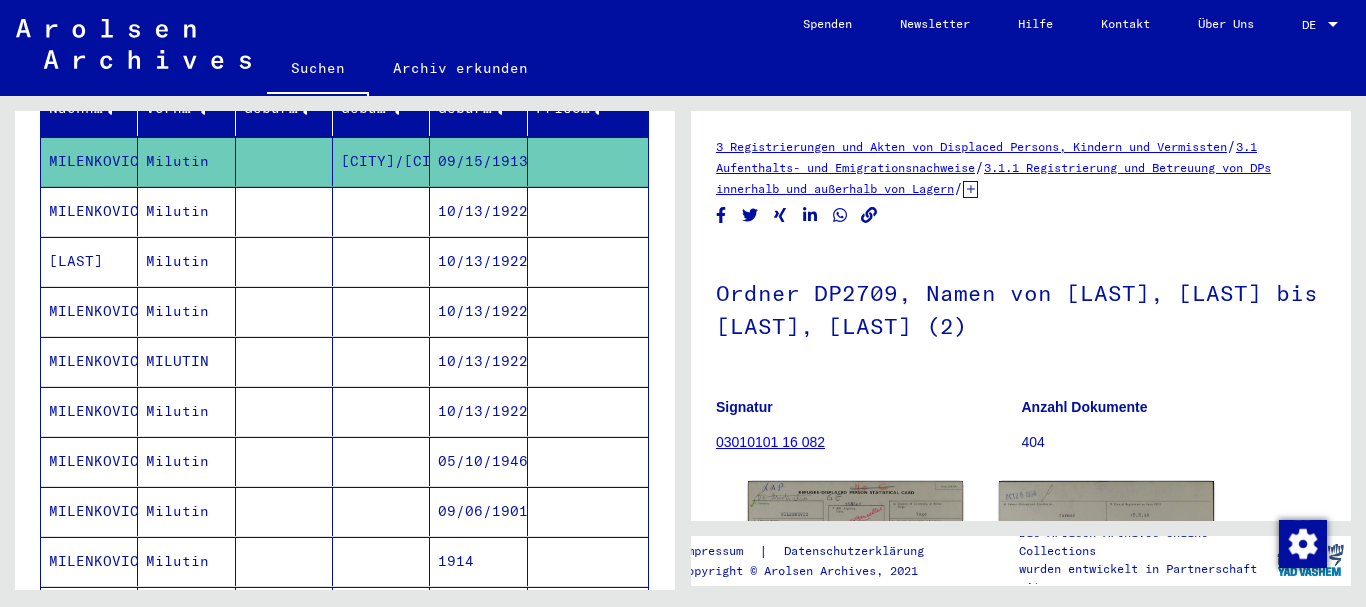 scroll, scrollTop: 200, scrollLeft: 0, axis: vertical 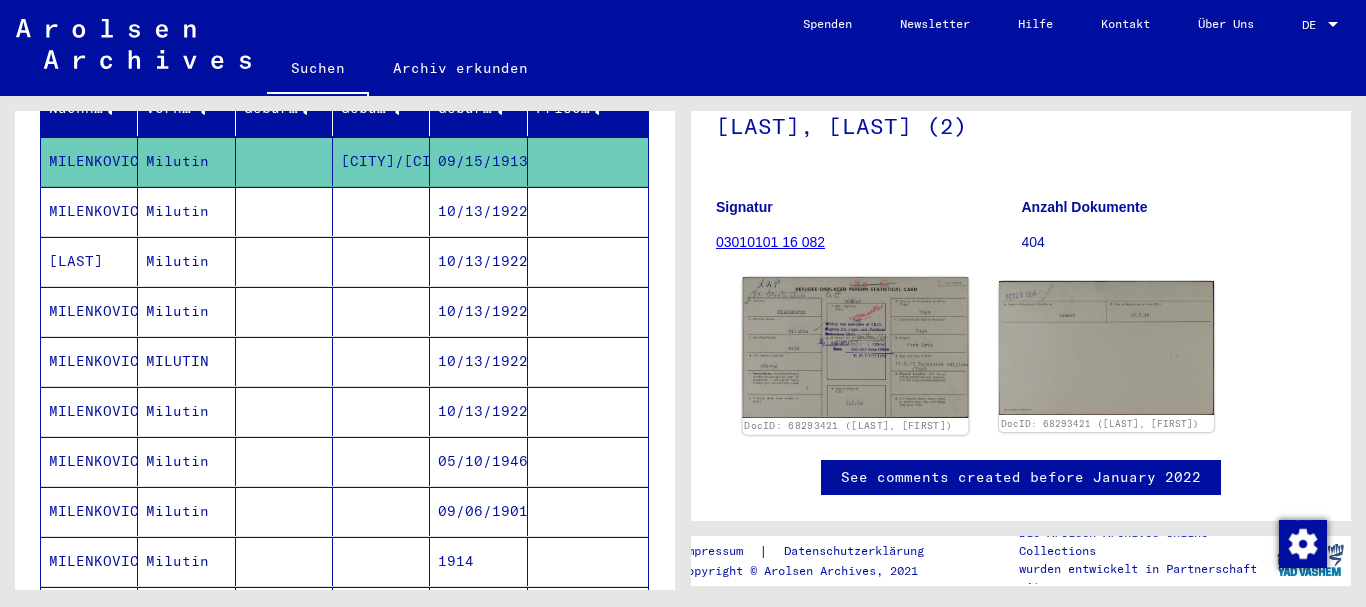 click 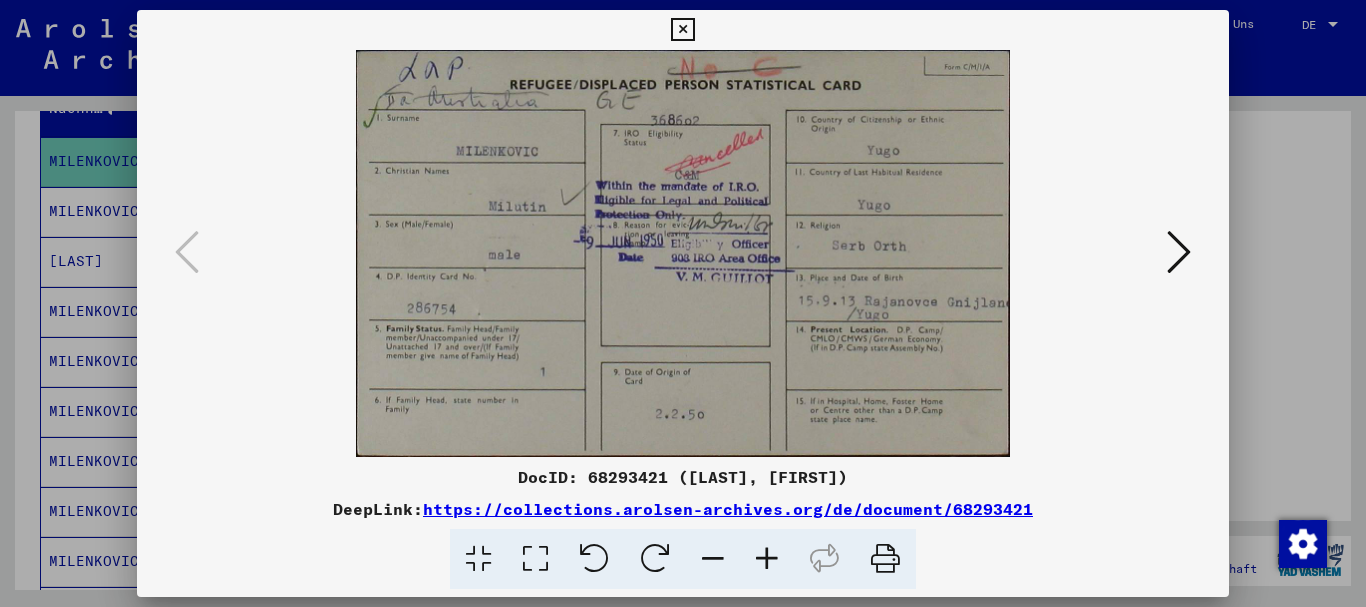 click at bounding box center (682, 30) 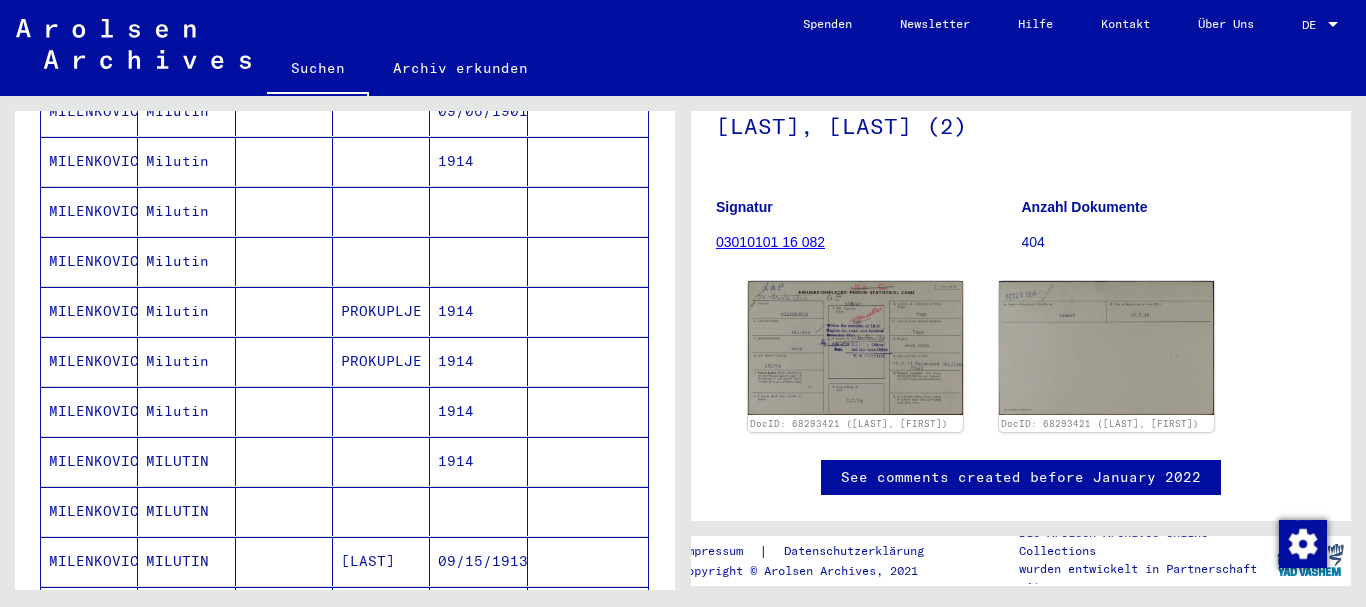 scroll, scrollTop: 789, scrollLeft: 0, axis: vertical 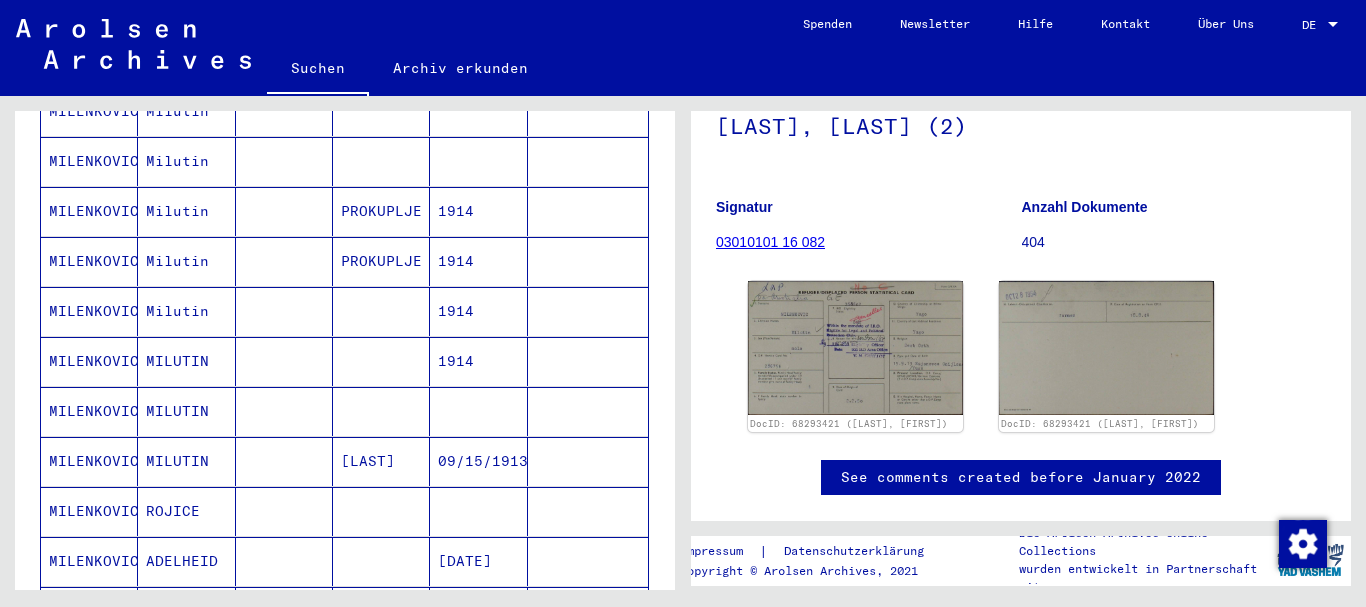 click at bounding box center (284, 511) 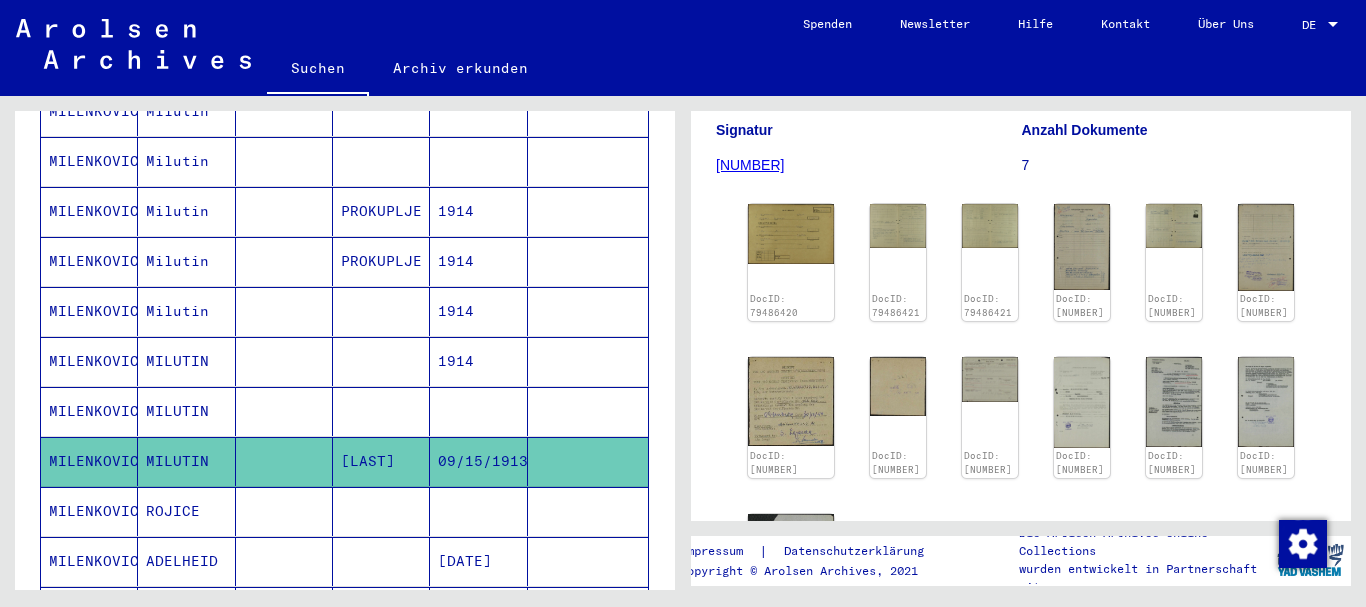 scroll, scrollTop: 300, scrollLeft: 0, axis: vertical 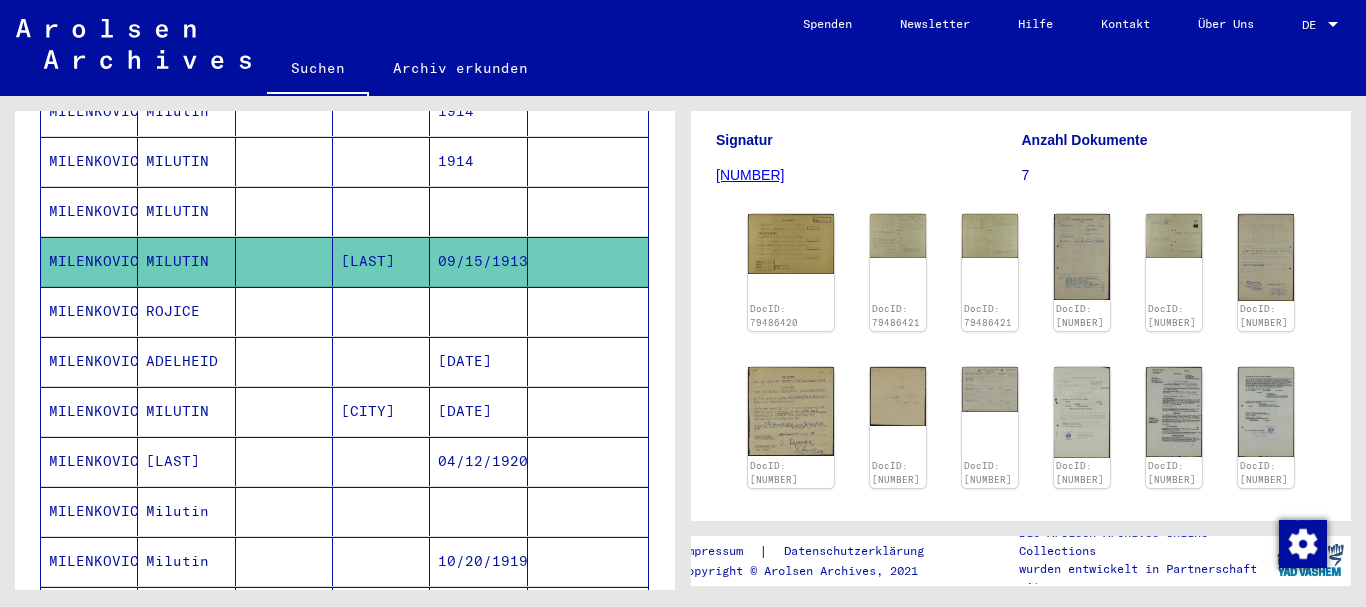 click at bounding box center (284, 361) 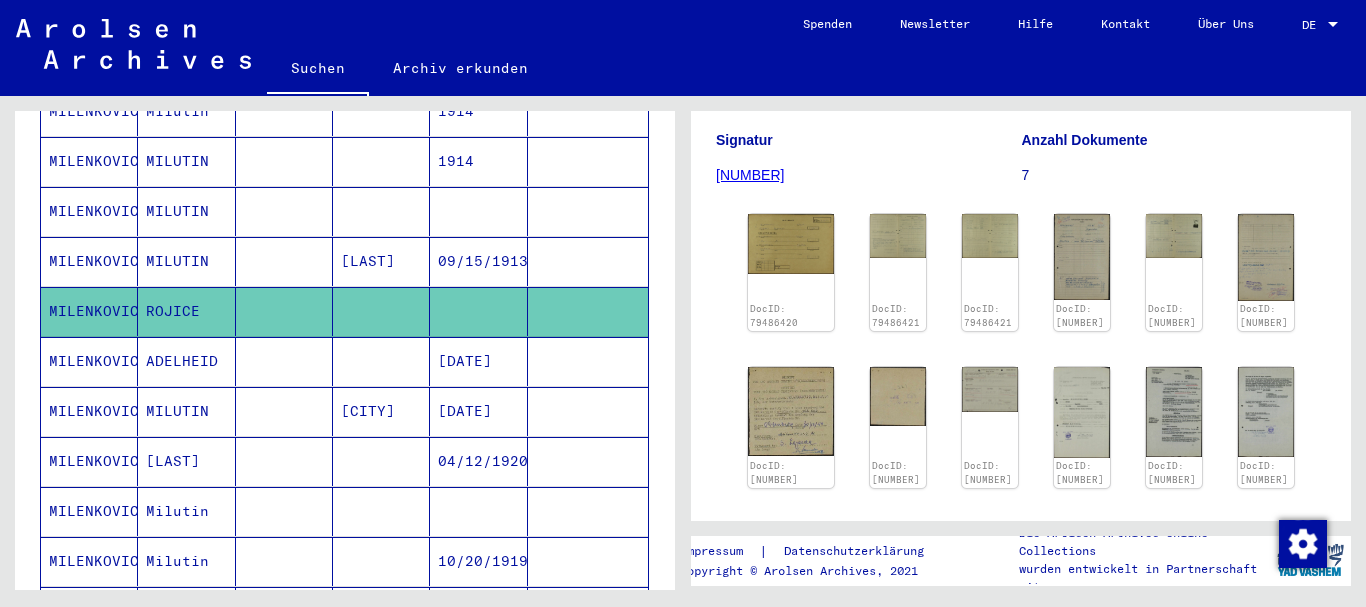 click at bounding box center (284, 411) 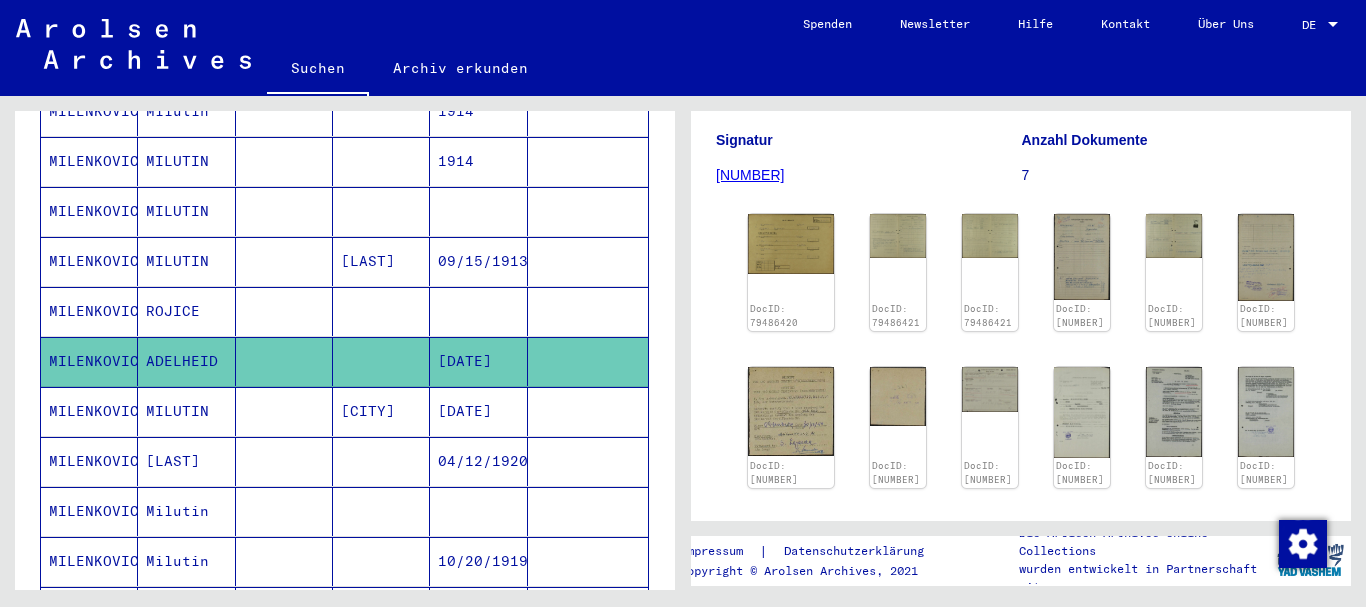 click at bounding box center [284, 561] 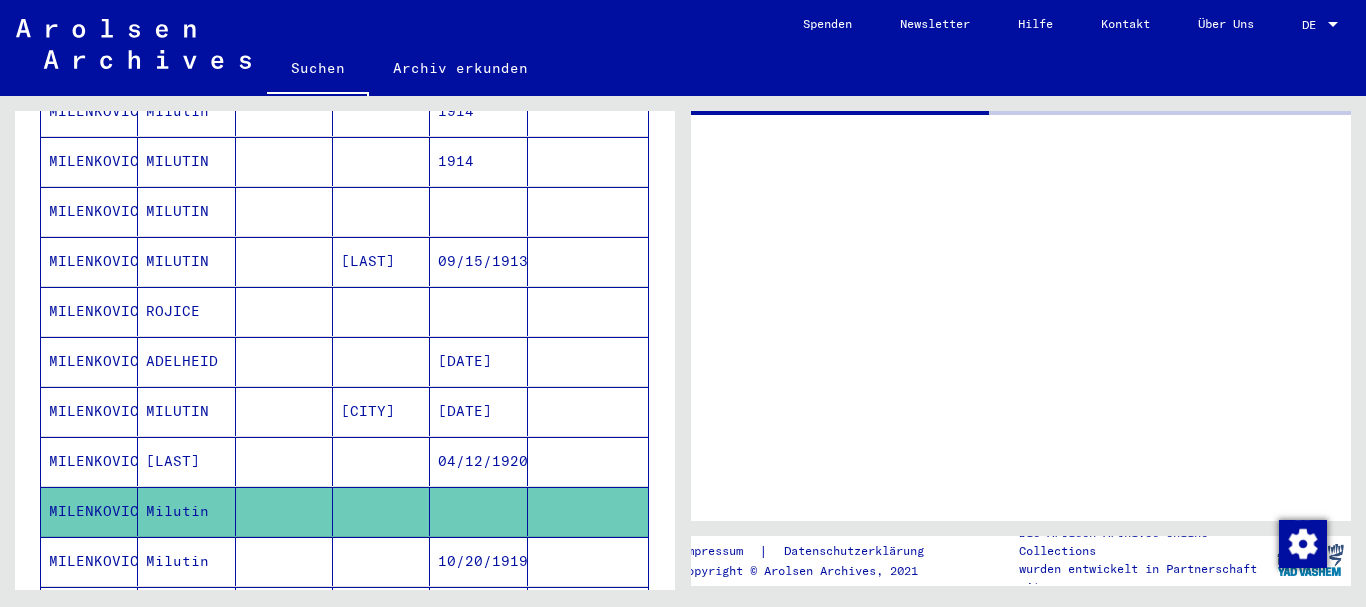 scroll, scrollTop: 0, scrollLeft: 0, axis: both 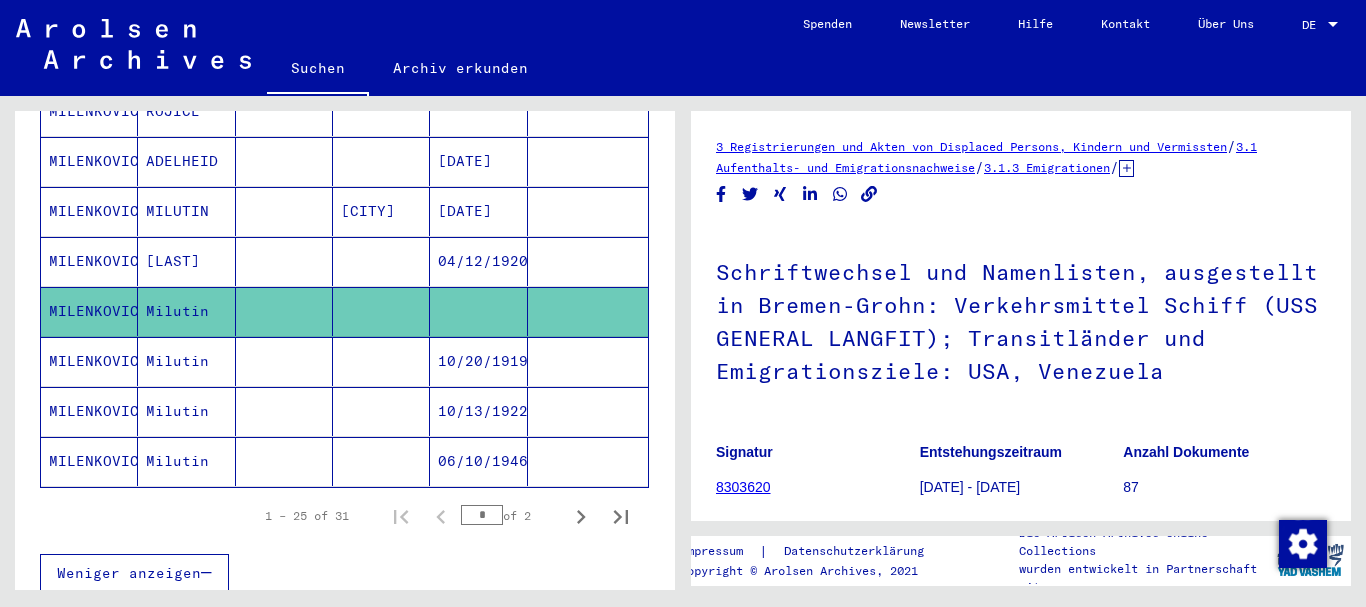 click 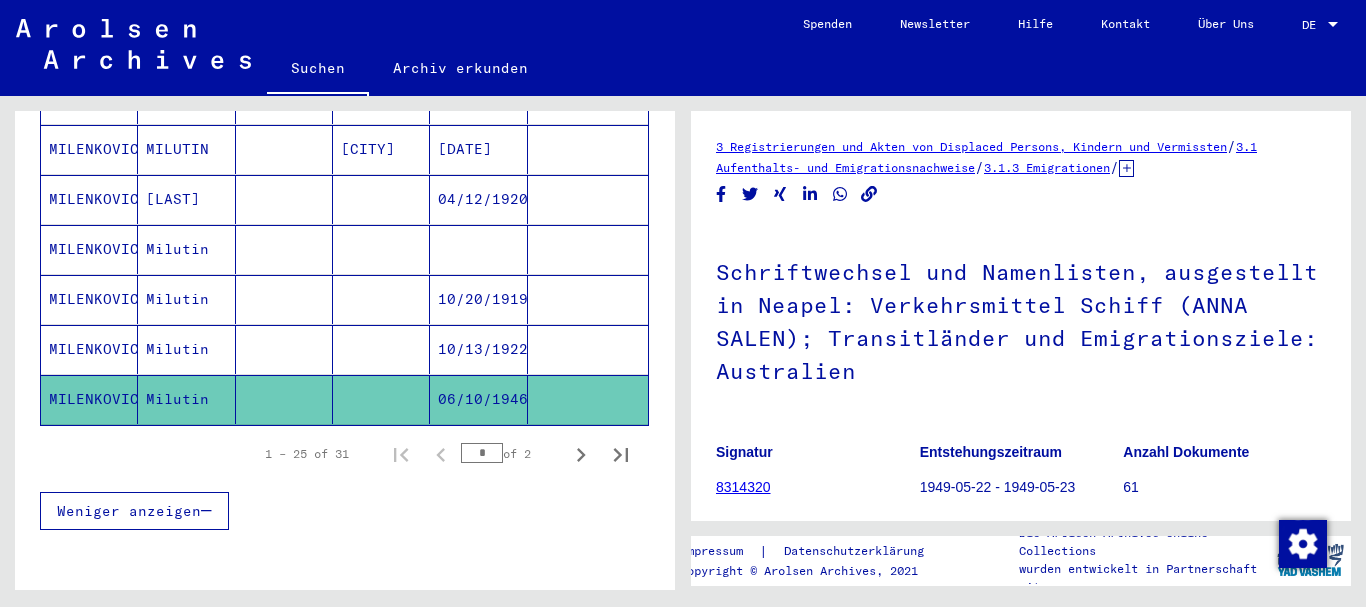 scroll, scrollTop: 1389, scrollLeft: 0, axis: vertical 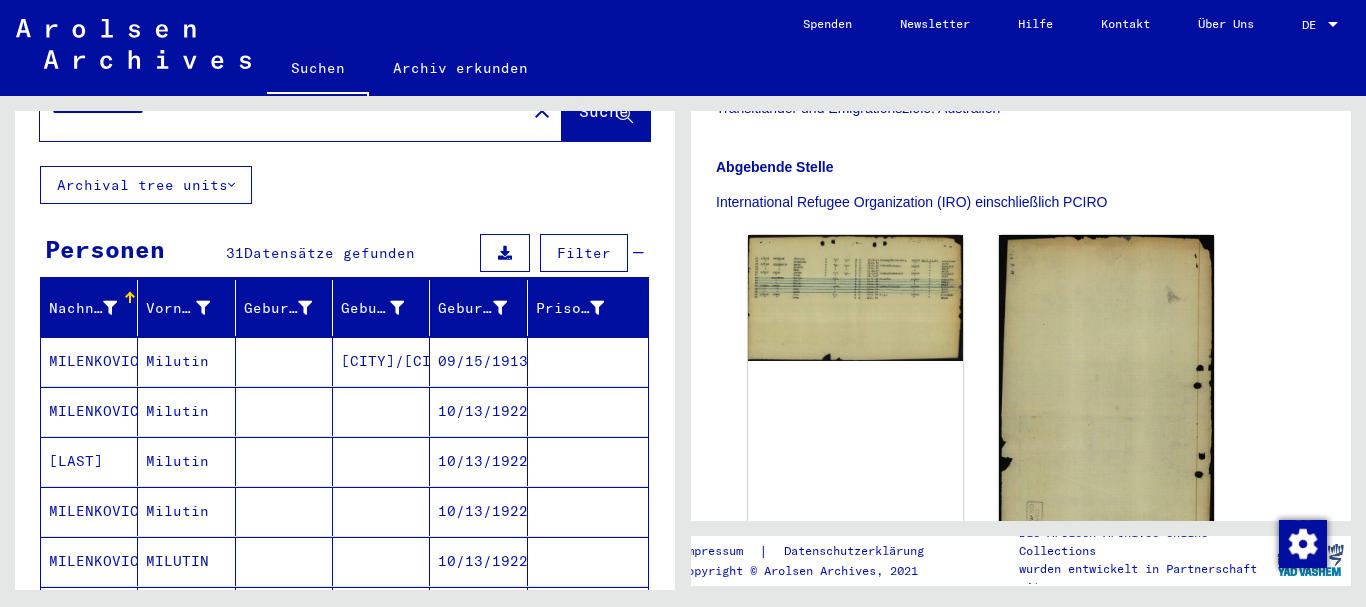 click at bounding box center (284, 411) 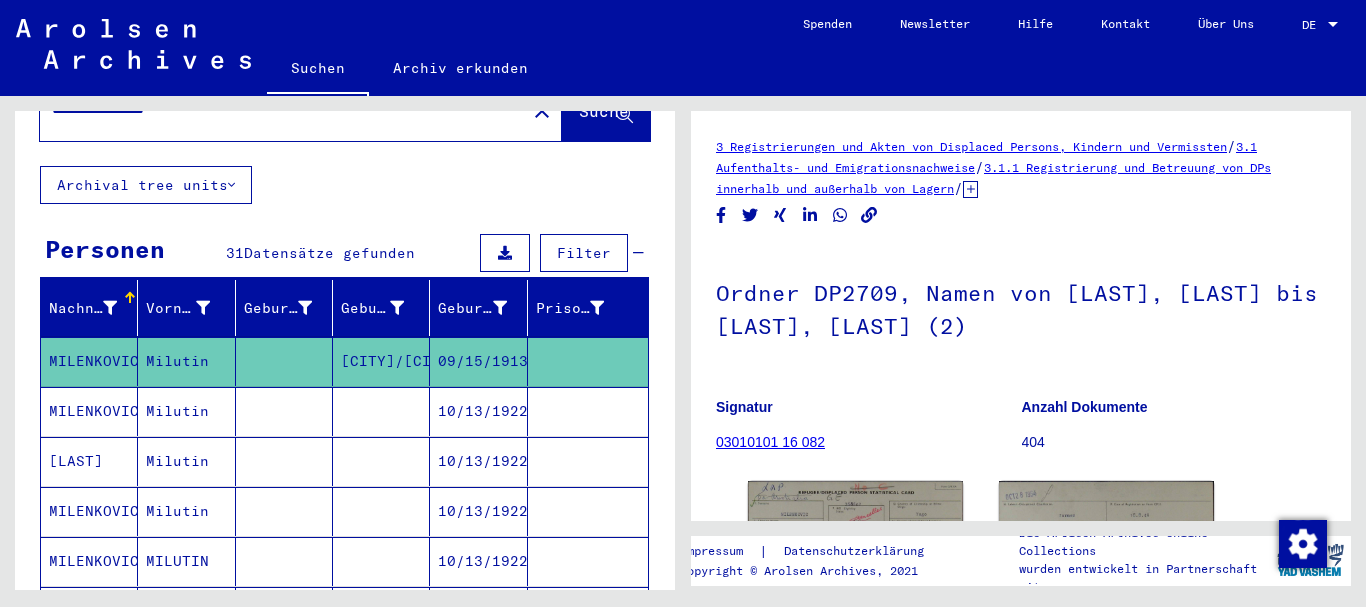 scroll, scrollTop: 200, scrollLeft: 0, axis: vertical 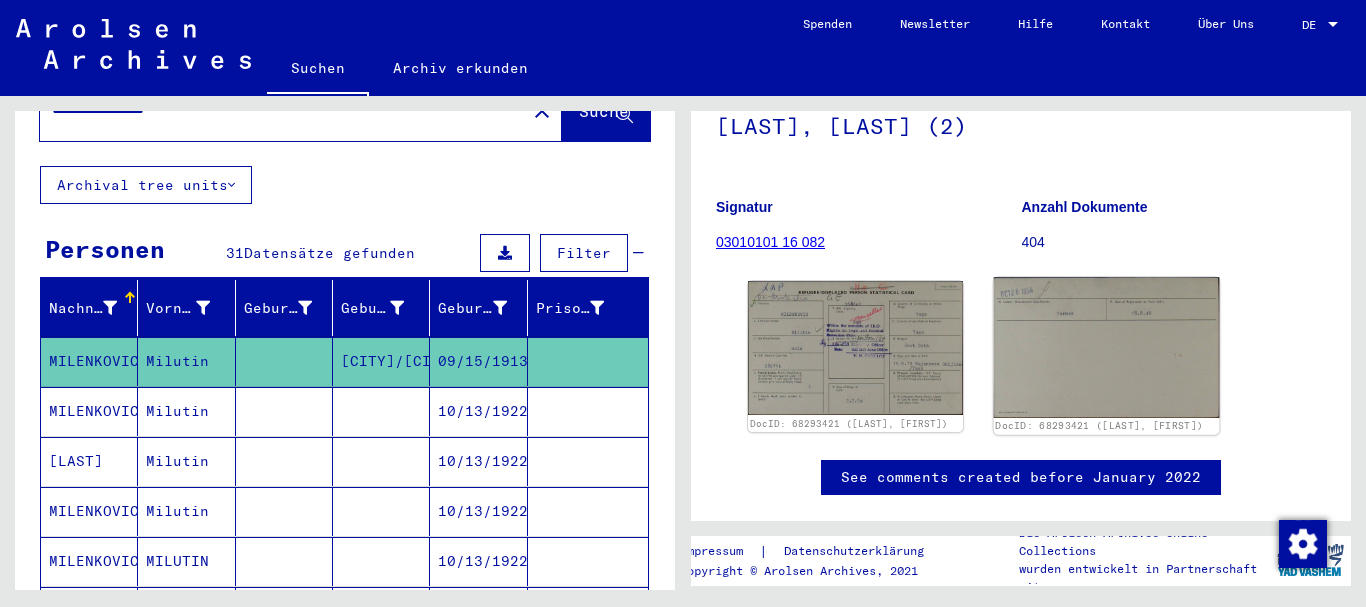 click 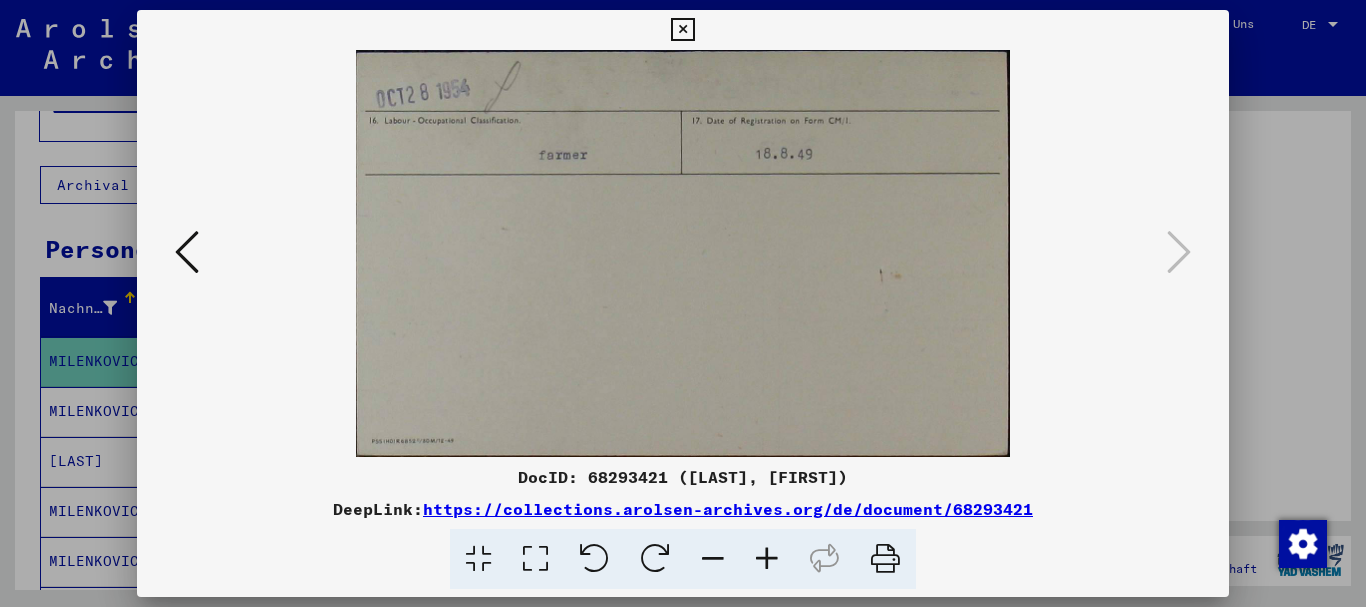 click at bounding box center [187, 252] 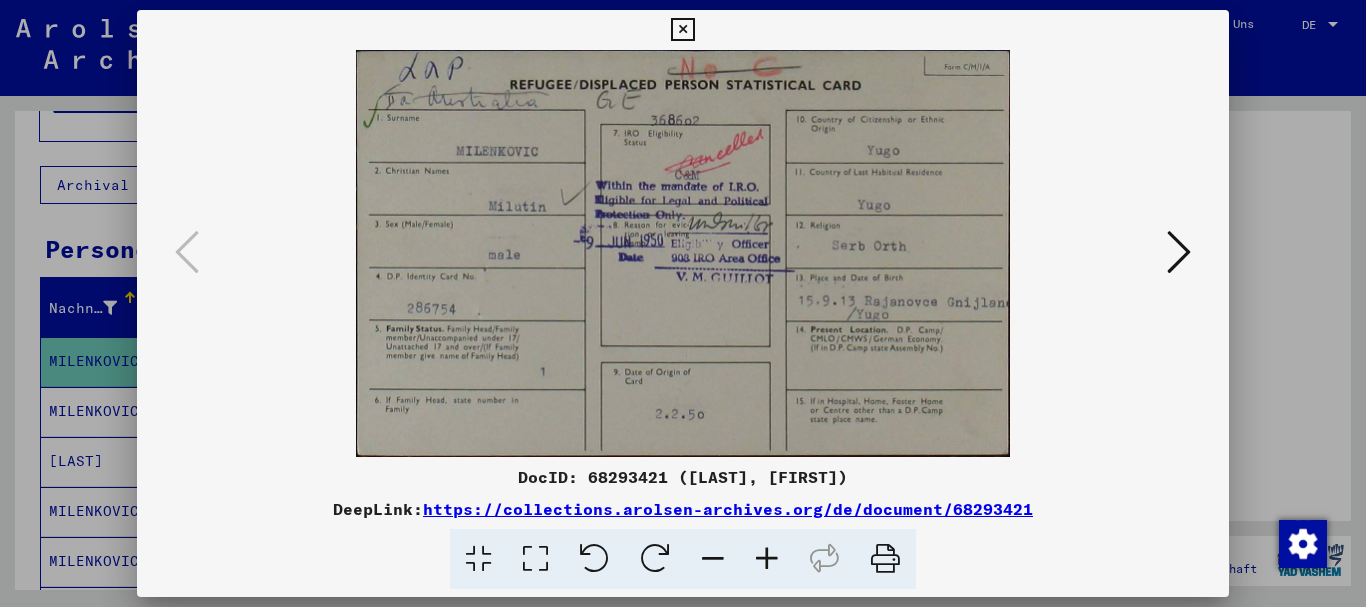 click at bounding box center [682, 30] 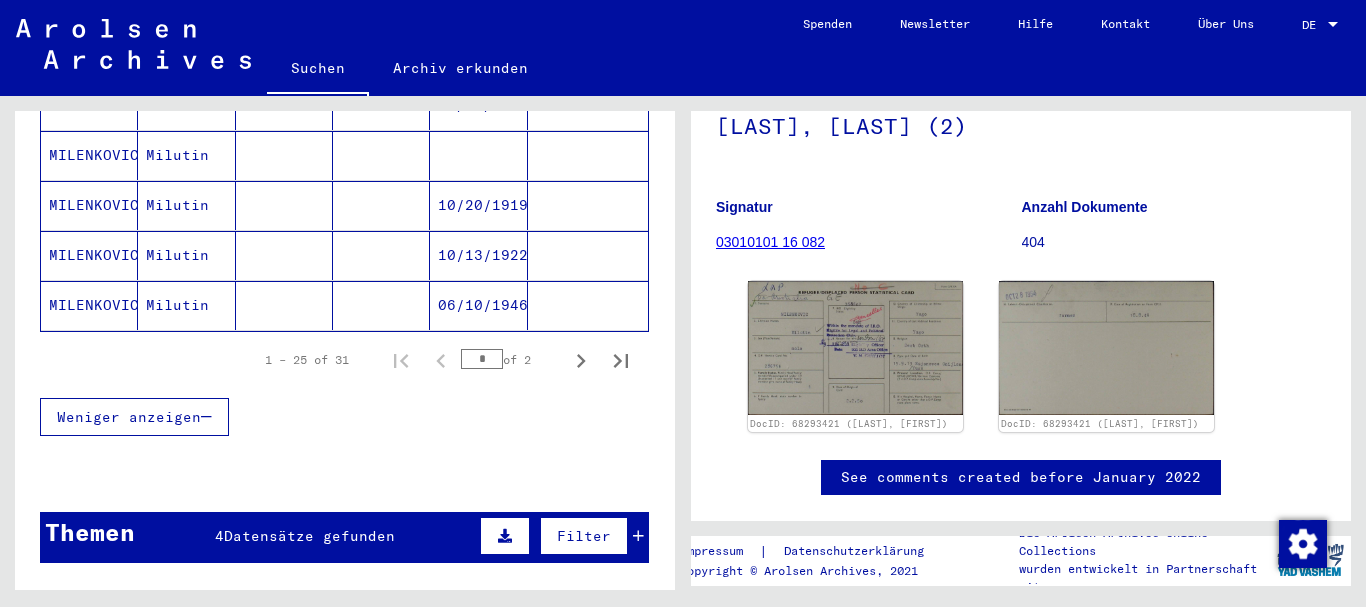 scroll, scrollTop: 1389, scrollLeft: 0, axis: vertical 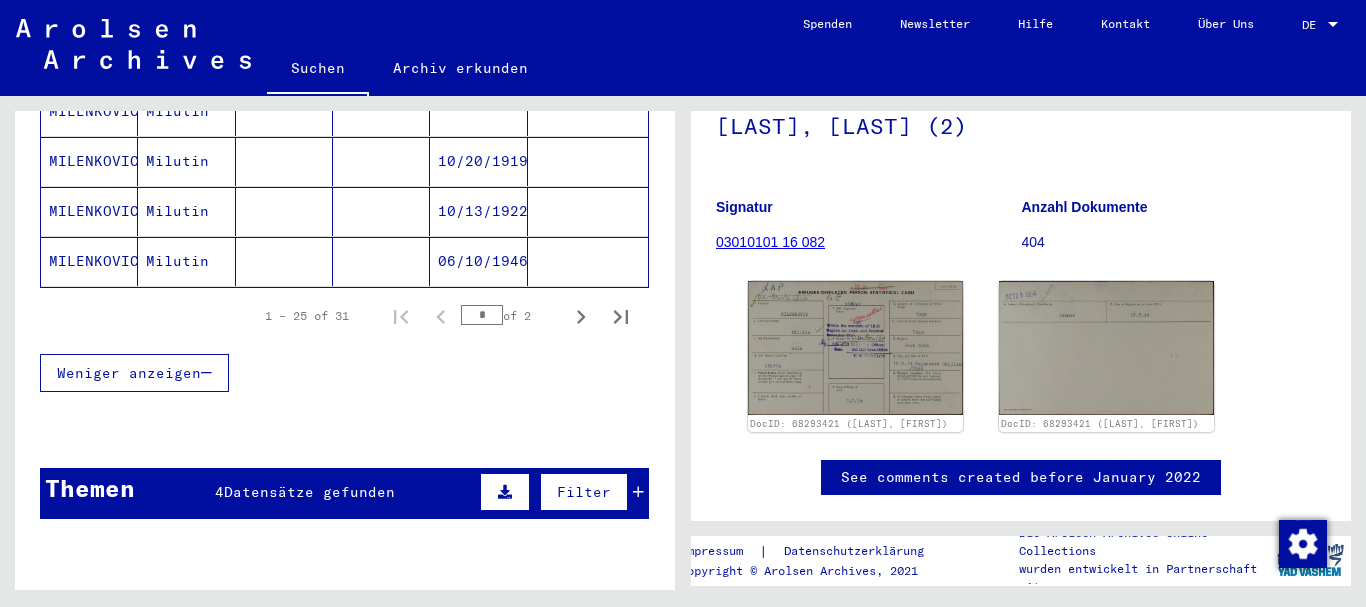 click on "Themen 4  Datensätze gefunden  Filter" at bounding box center (344, 493) 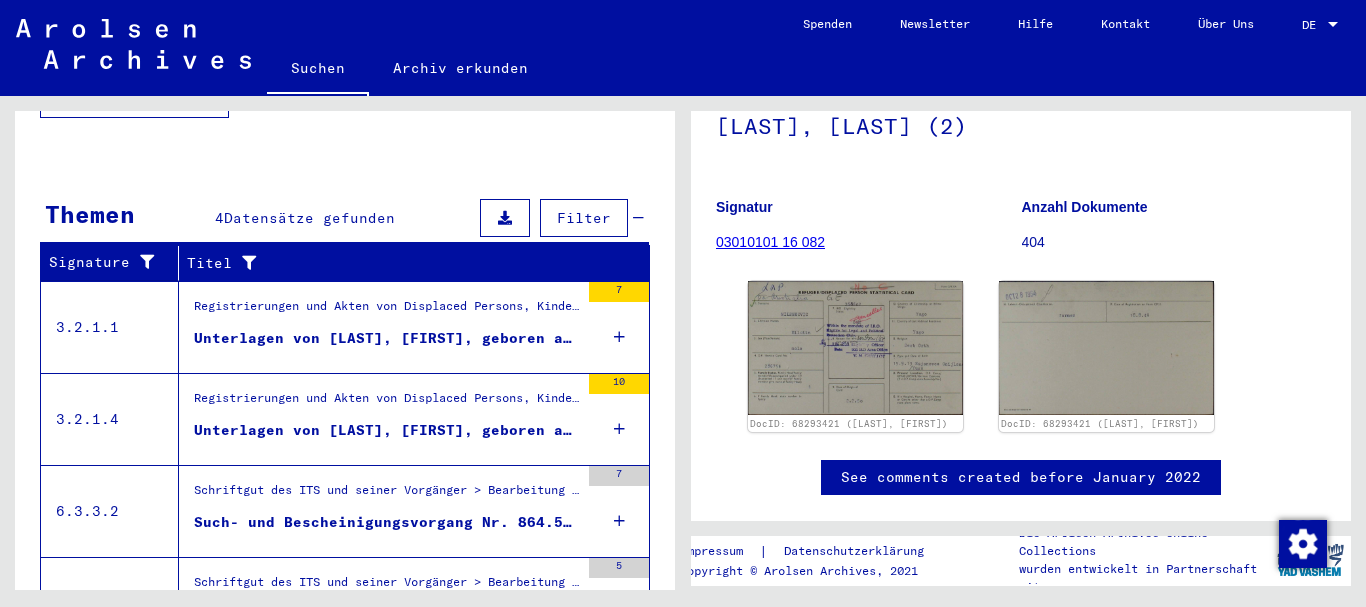 scroll, scrollTop: 1689, scrollLeft: 0, axis: vertical 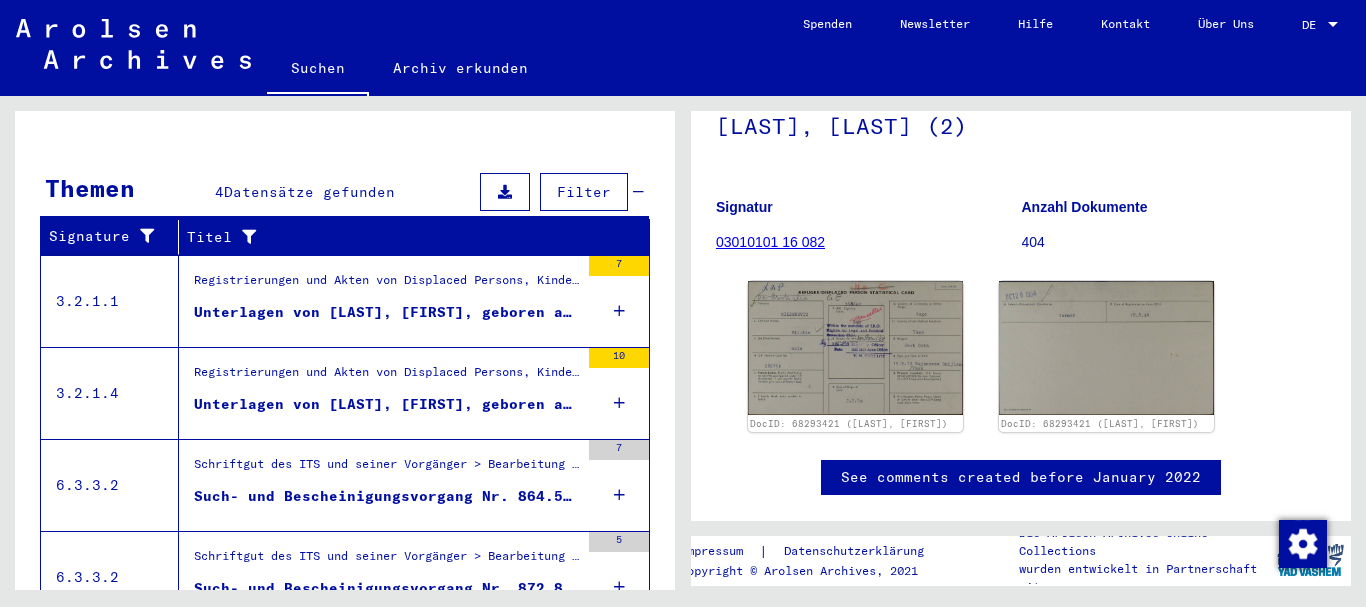 click on "Unterlagen von [LAST], [FIRST], geboren am [DATE], geboren in [LAST] und von weiteren Personen" at bounding box center (386, 312) 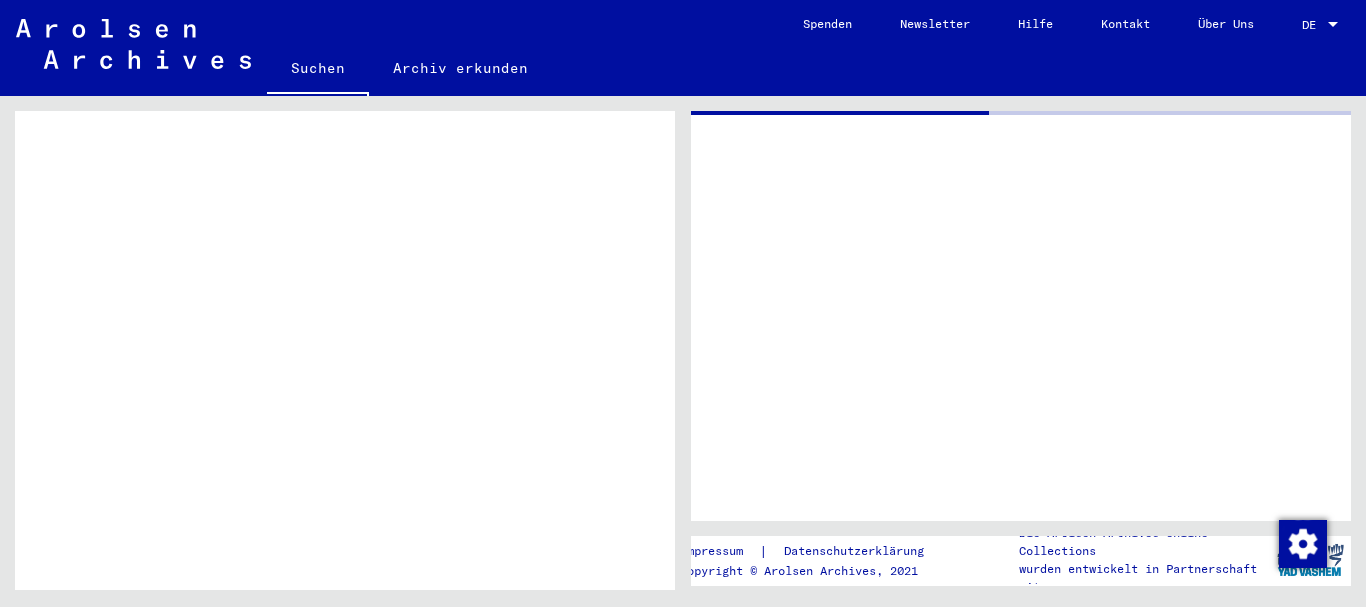 scroll, scrollTop: 0, scrollLeft: 0, axis: both 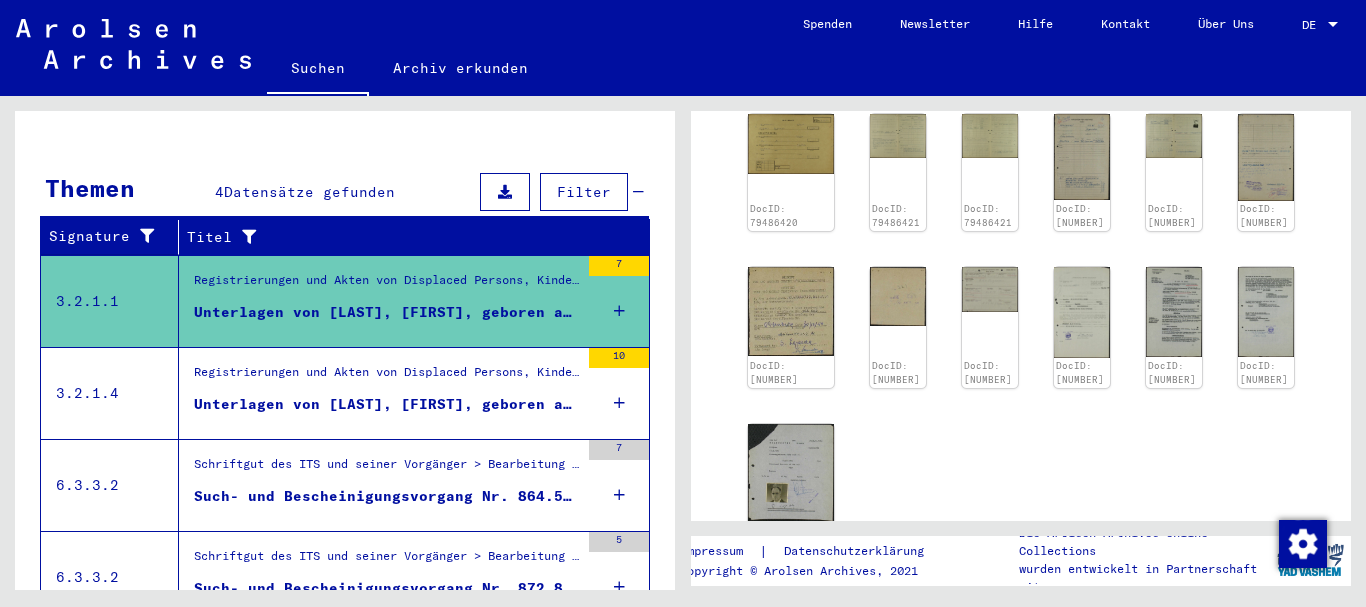 click on "Unterlagen von [LAST], [FIRST], geboren am [DATE], geboren in [CITY] und von weiteren Personen" at bounding box center (386, 404) 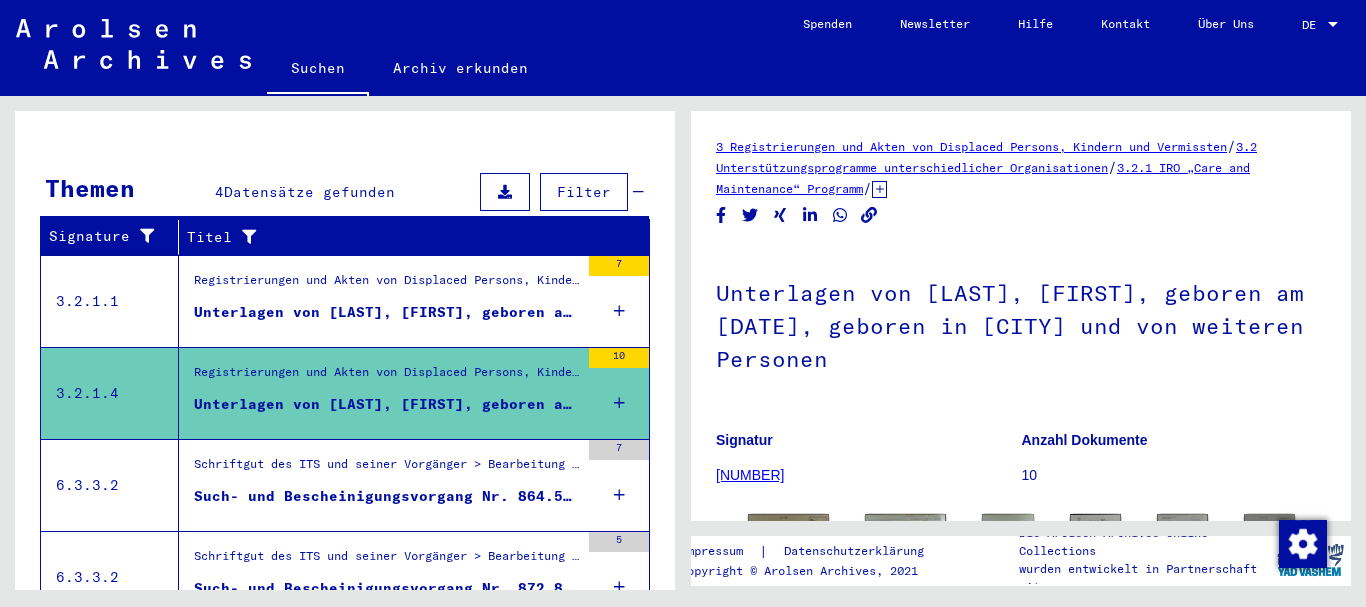 scroll, scrollTop: 0, scrollLeft: 0, axis: both 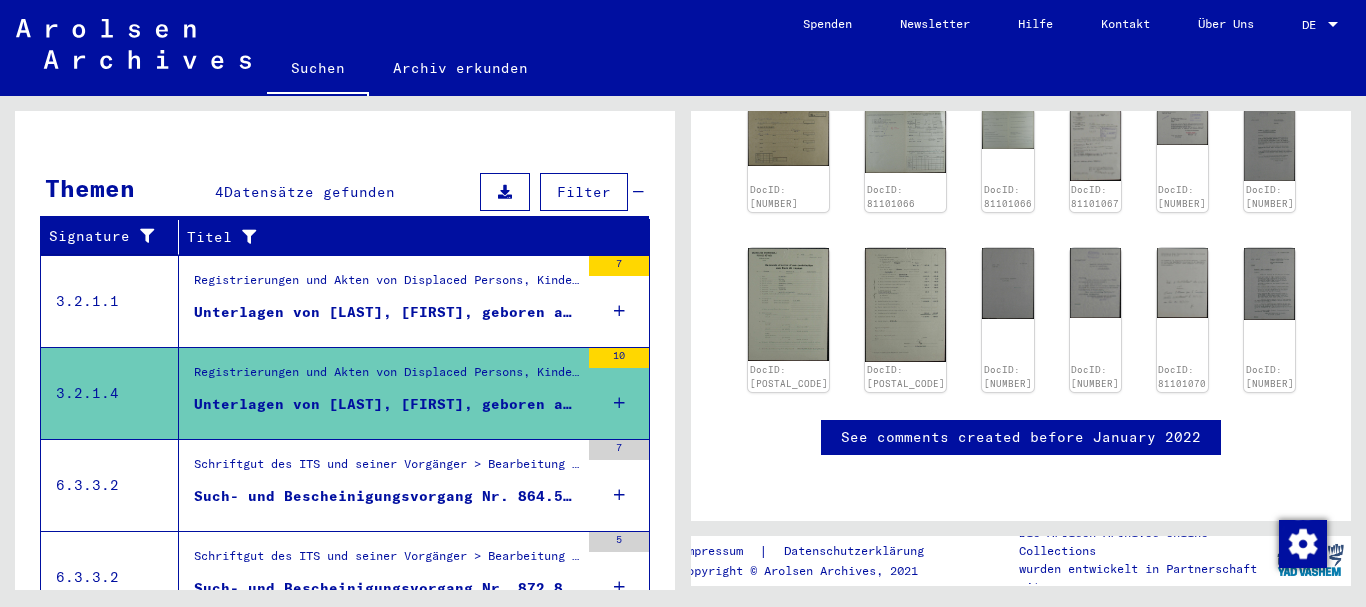 click on "Such- und Bescheinigungsvorgang Nr. 864.550 für [LAST], [FIRST] geboren [DATE]" at bounding box center (386, 496) 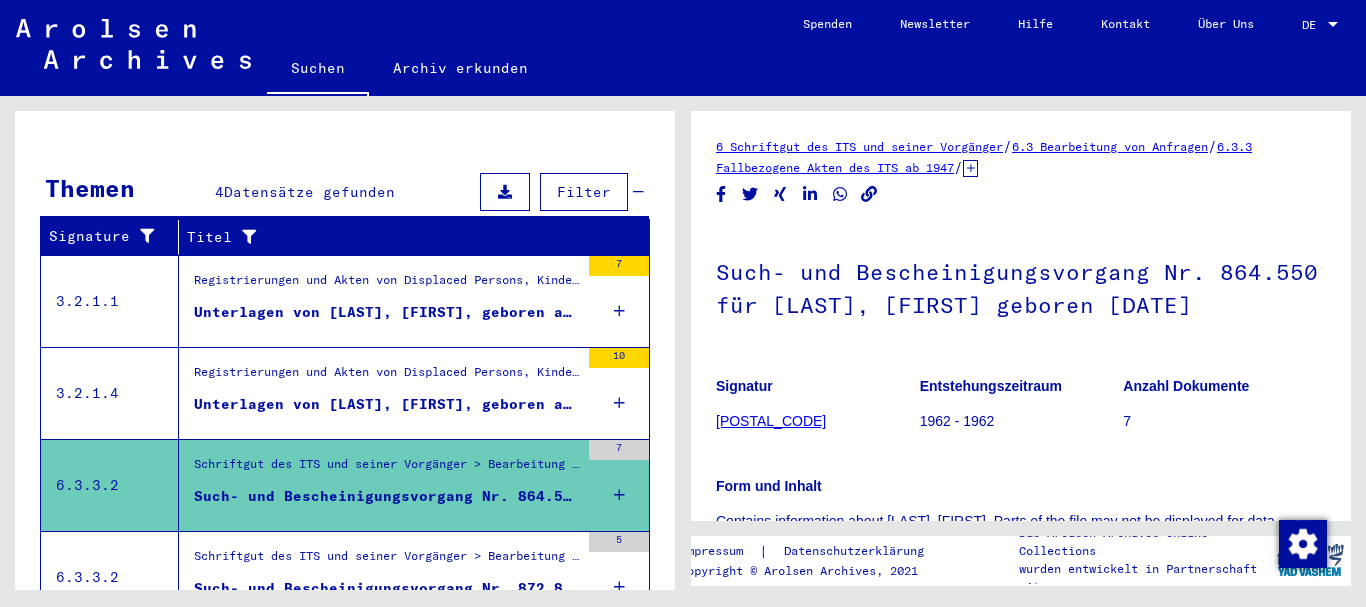 scroll, scrollTop: 100, scrollLeft: 0, axis: vertical 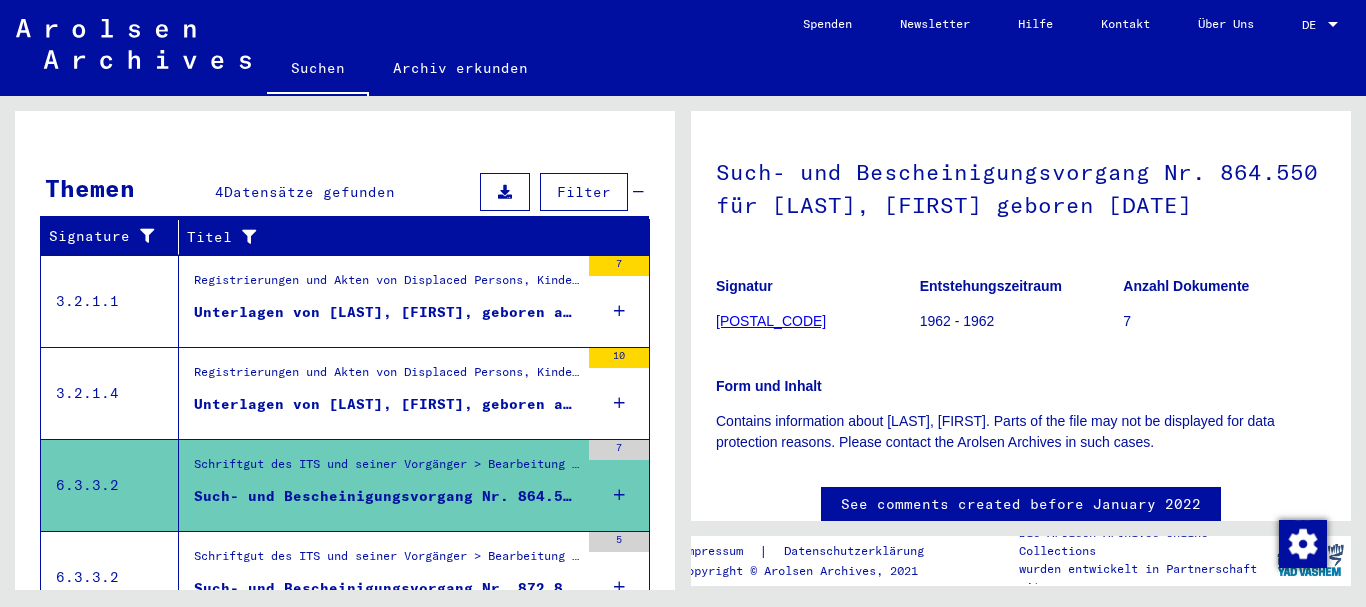 click on "Such- und Bescheinigungsvorgang Nr. 872.817 für [LAST], [LAST] geboren 15.09.1913" at bounding box center [386, 588] 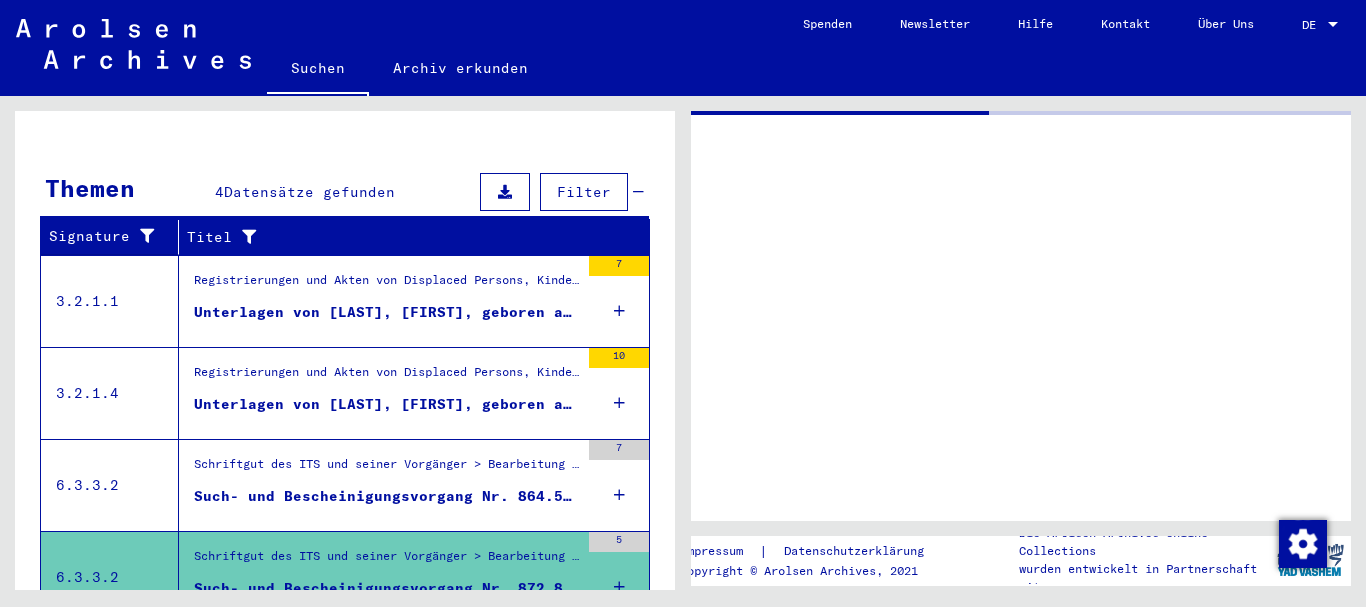scroll, scrollTop: 0, scrollLeft: 0, axis: both 